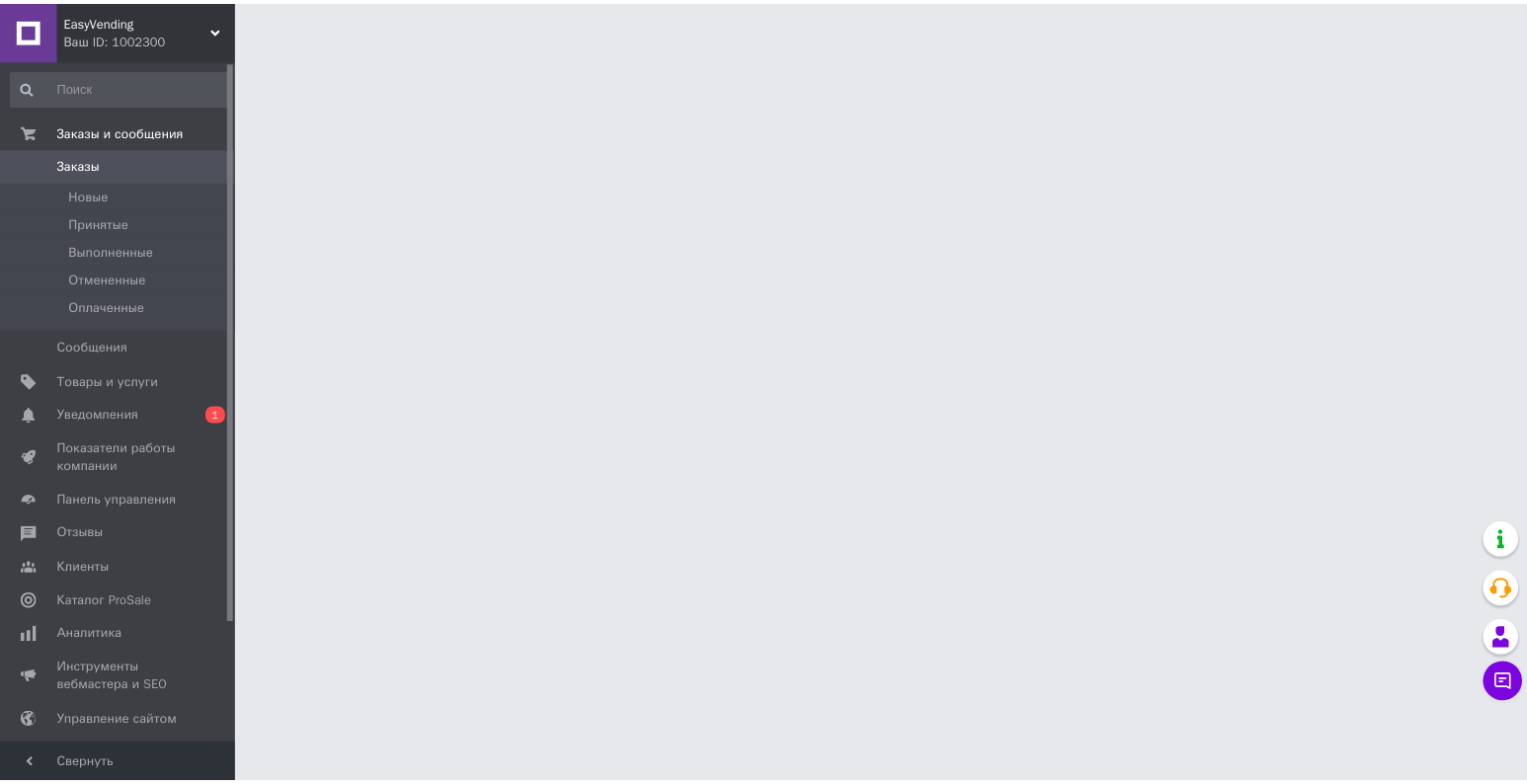 scroll, scrollTop: 0, scrollLeft: 0, axis: both 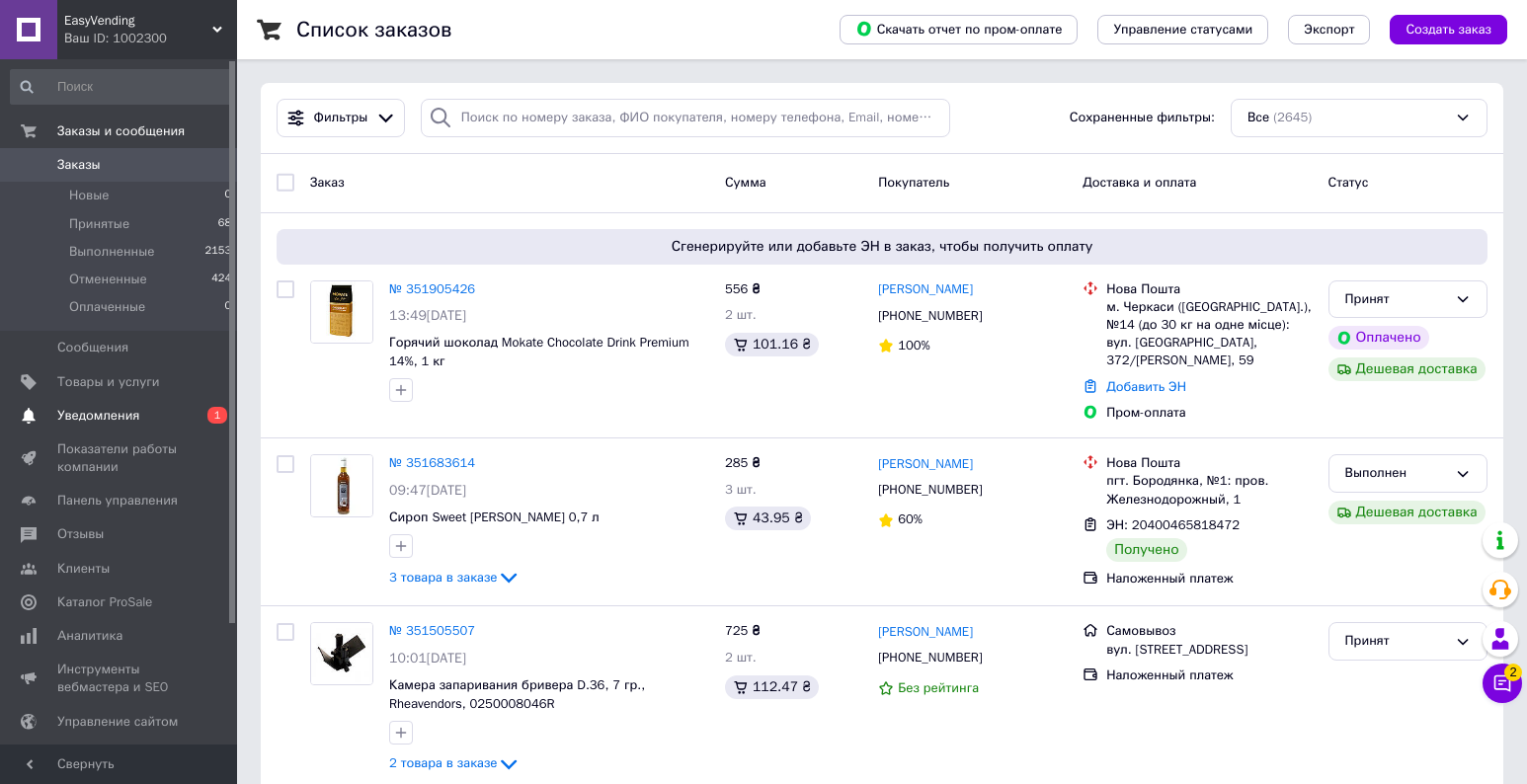 click on "Уведомления" at bounding box center [98, 416] 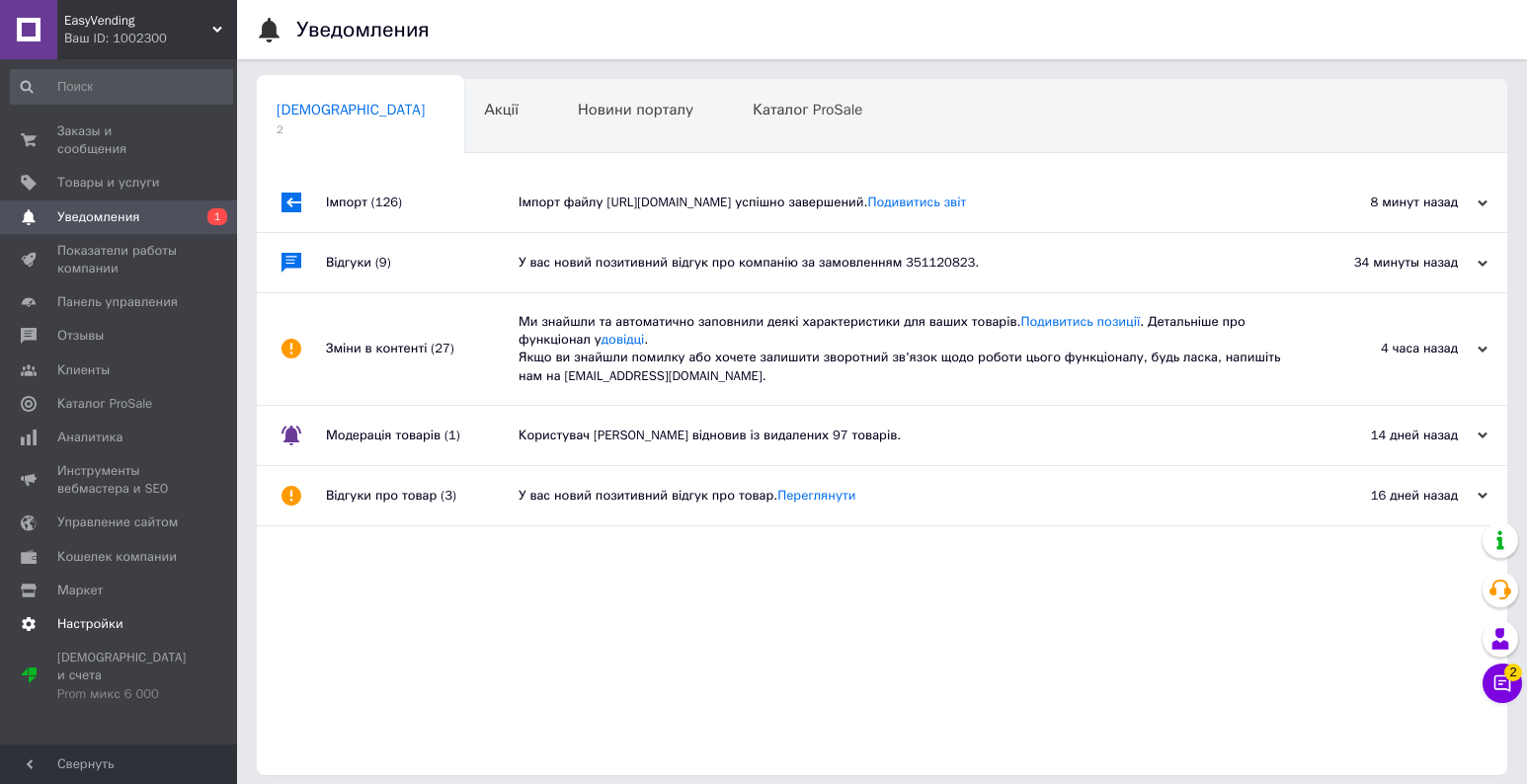 click on "Настройки" at bounding box center [90, 624] 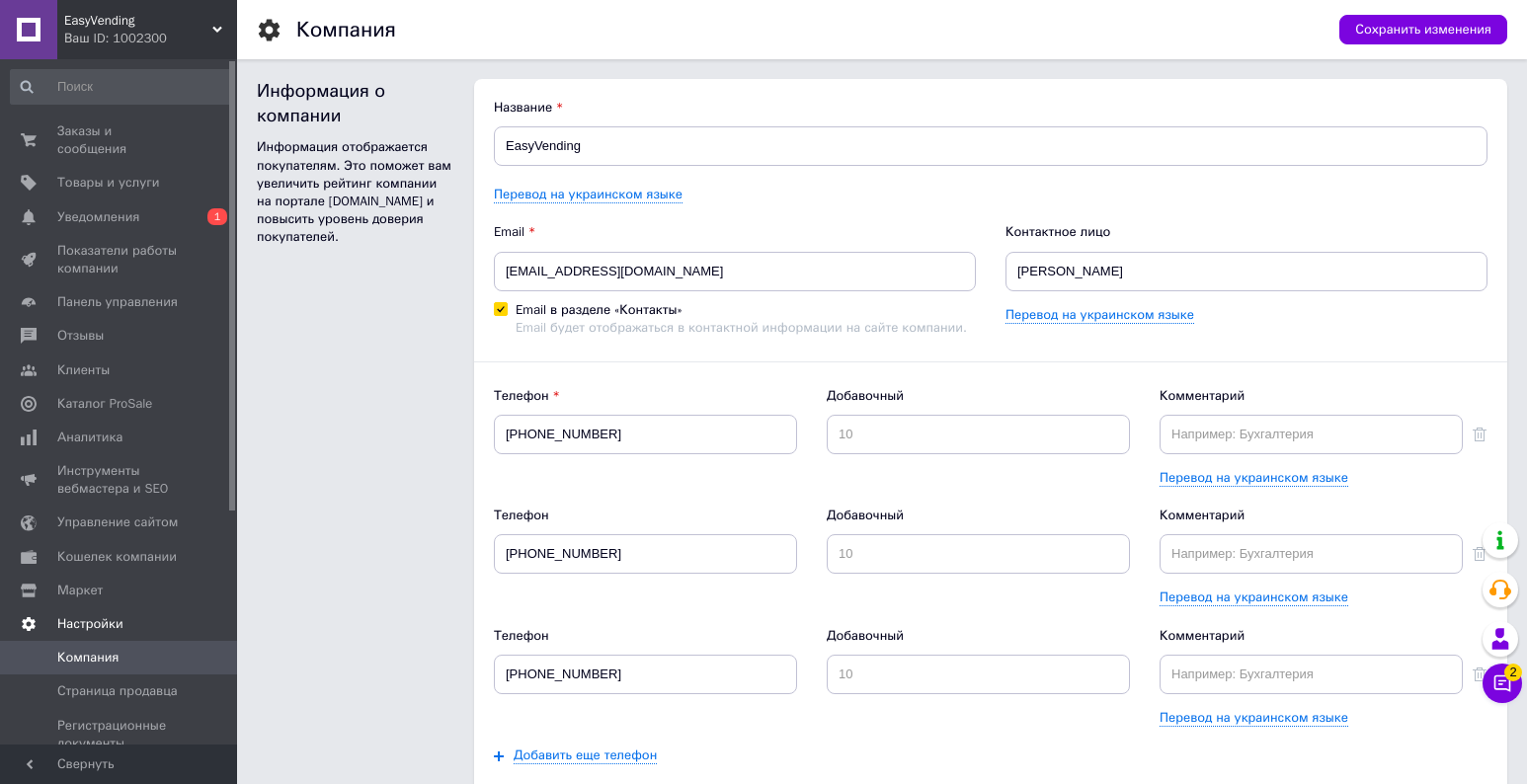 scroll, scrollTop: 0, scrollLeft: 0, axis: both 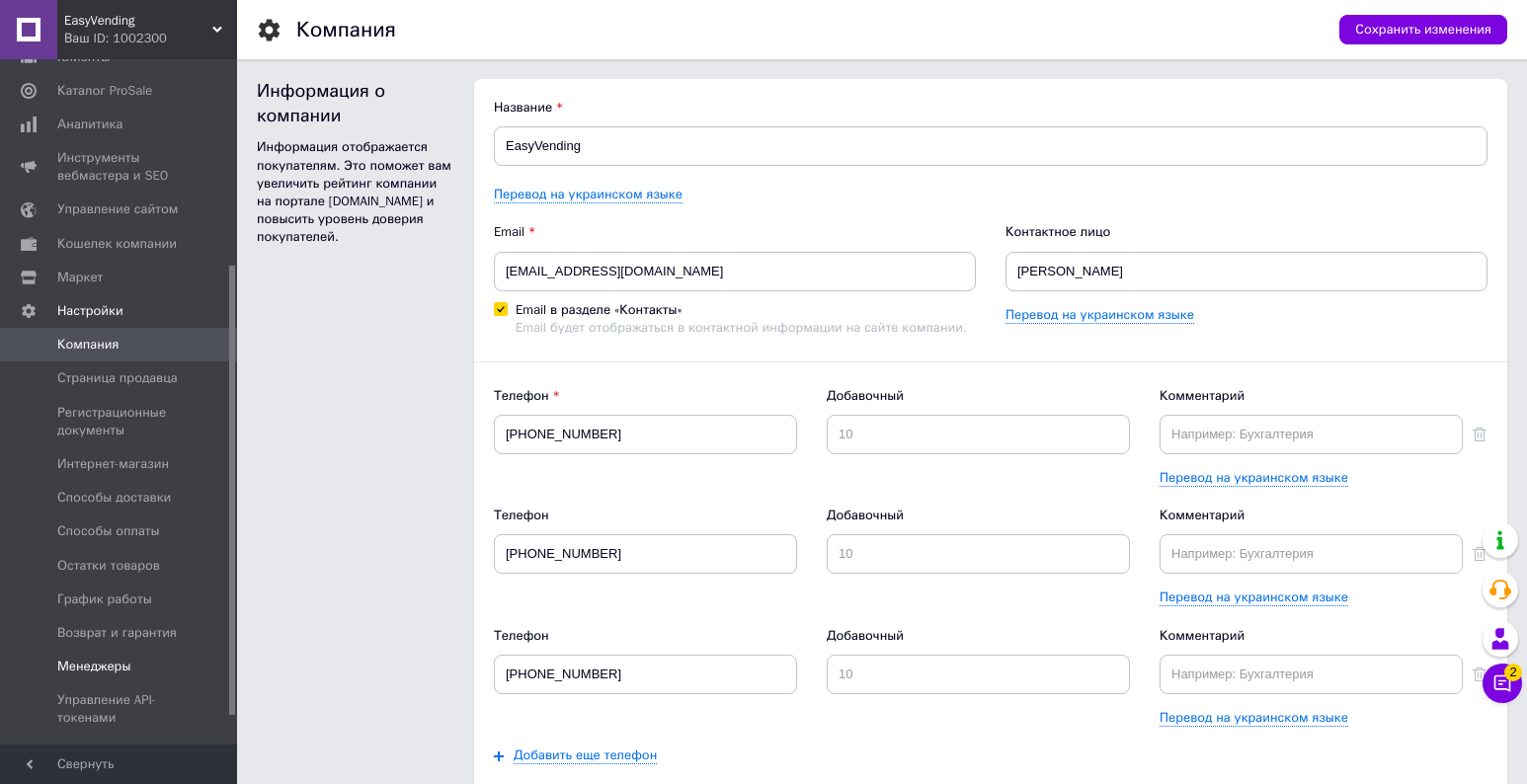 click on "Менеджеры" at bounding box center [94, 666] 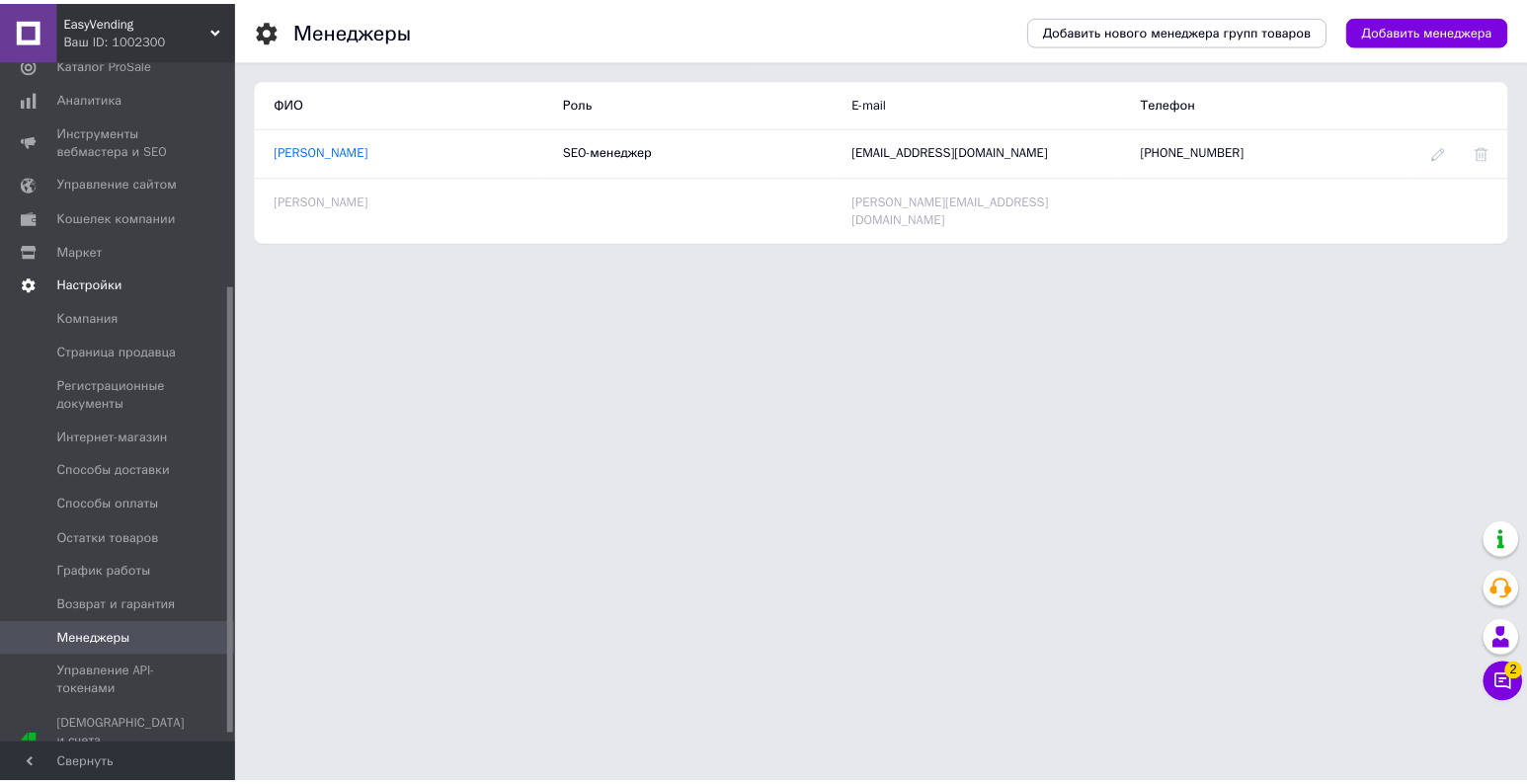 scroll, scrollTop: 355, scrollLeft: 0, axis: vertical 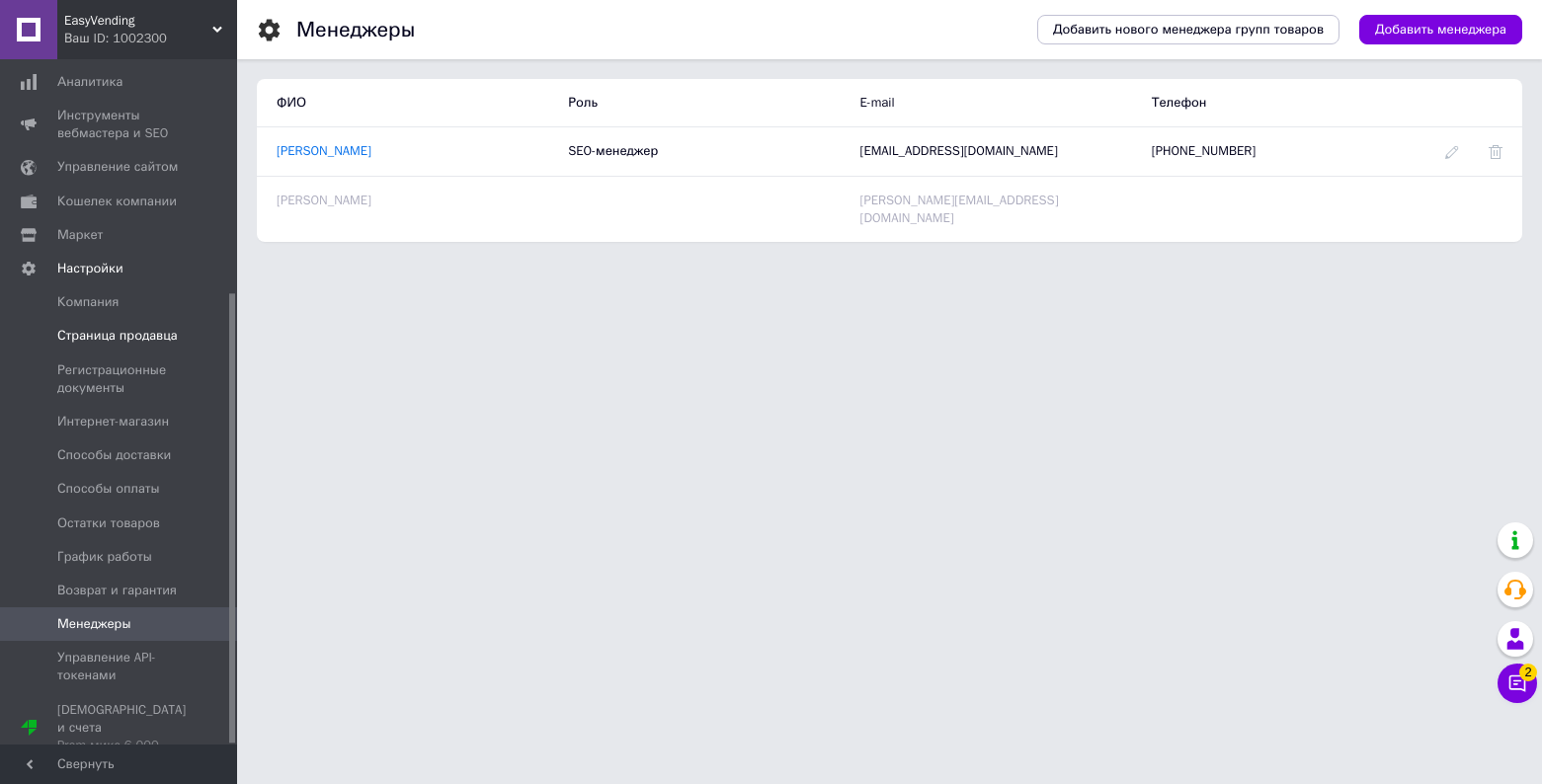 click on "Страница продавца" at bounding box center [118, 336] 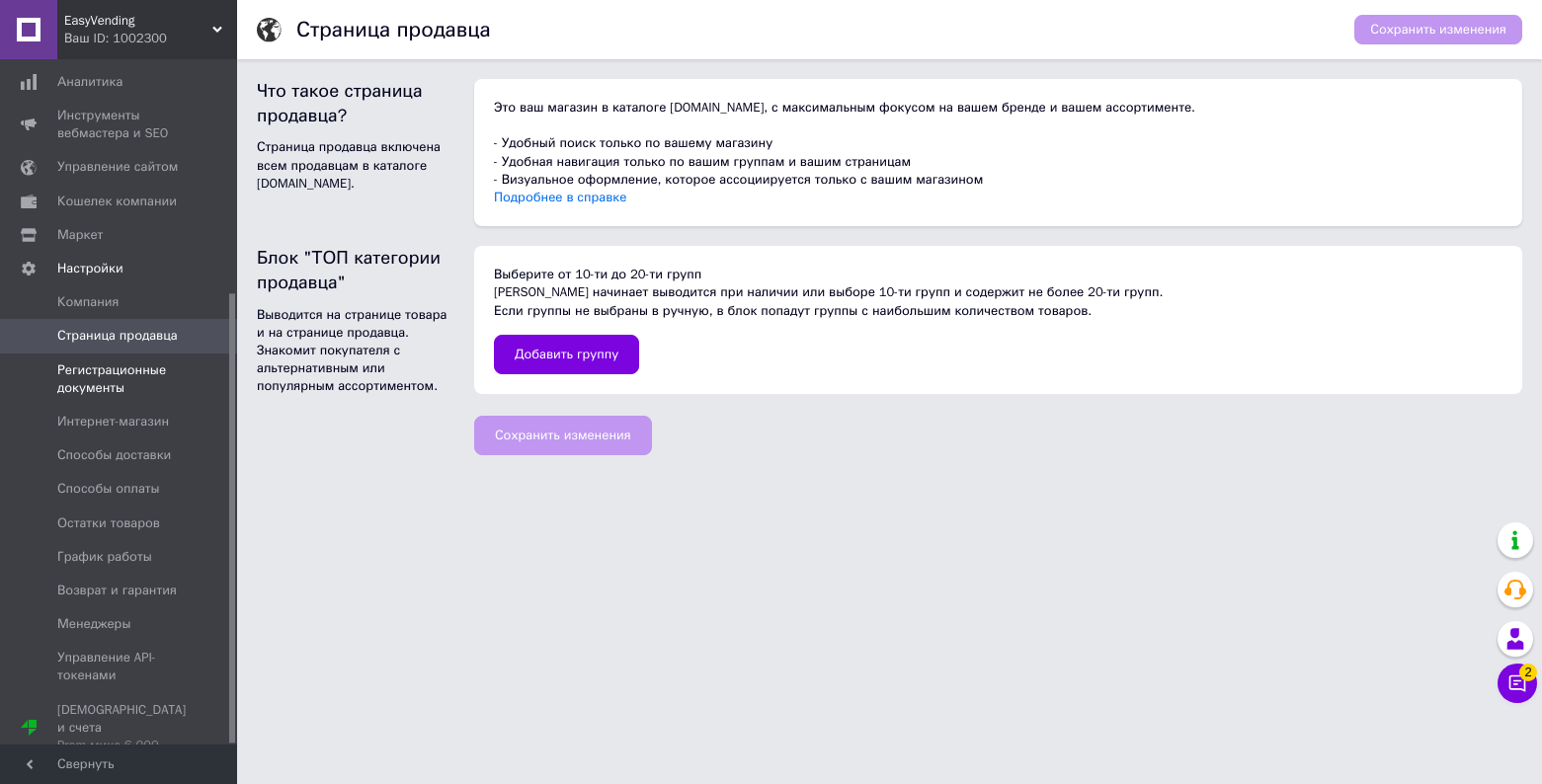 click on "Регистрационные документы" at bounding box center [120, 379] 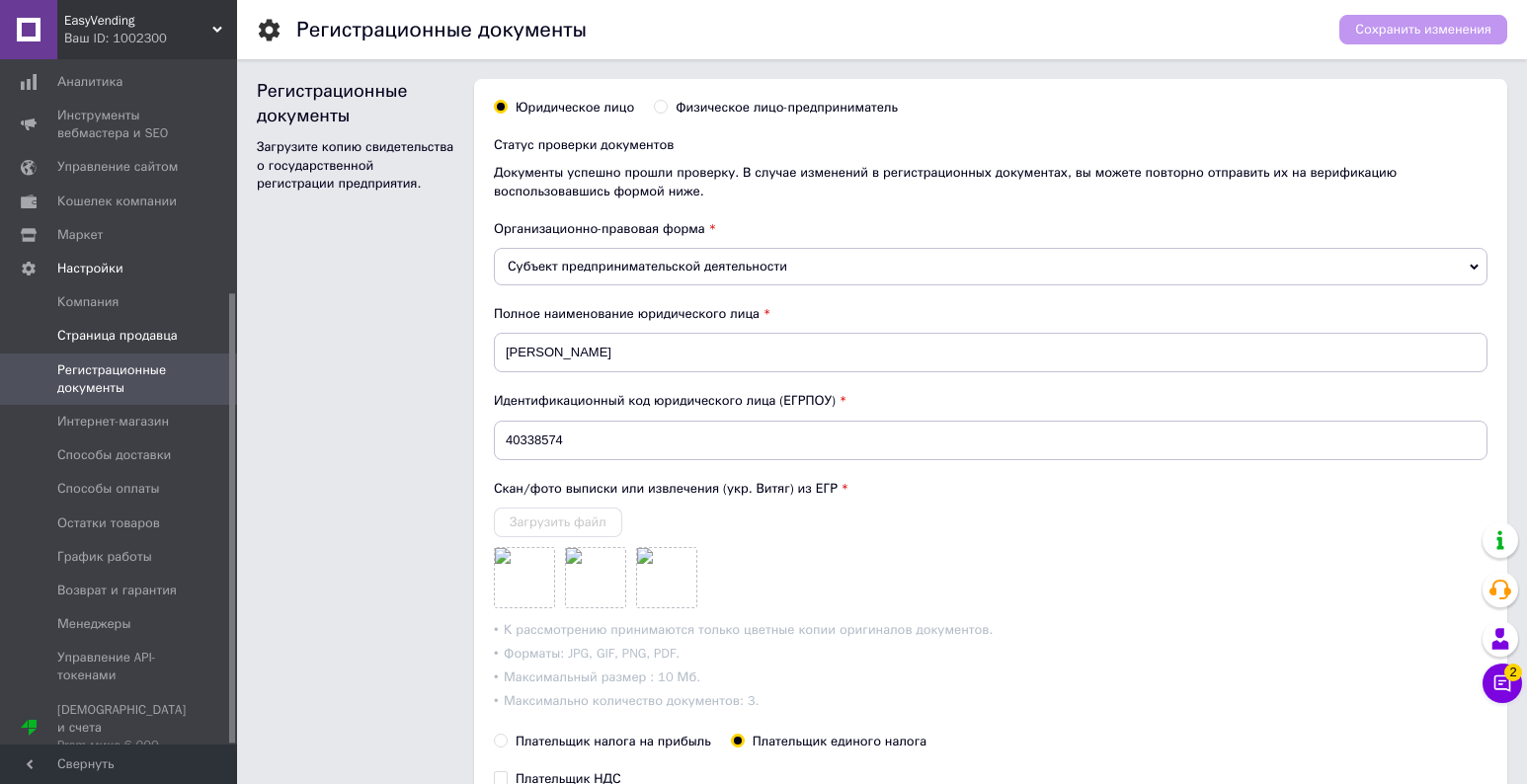 click on "Страница продавца" at bounding box center (121, 336) 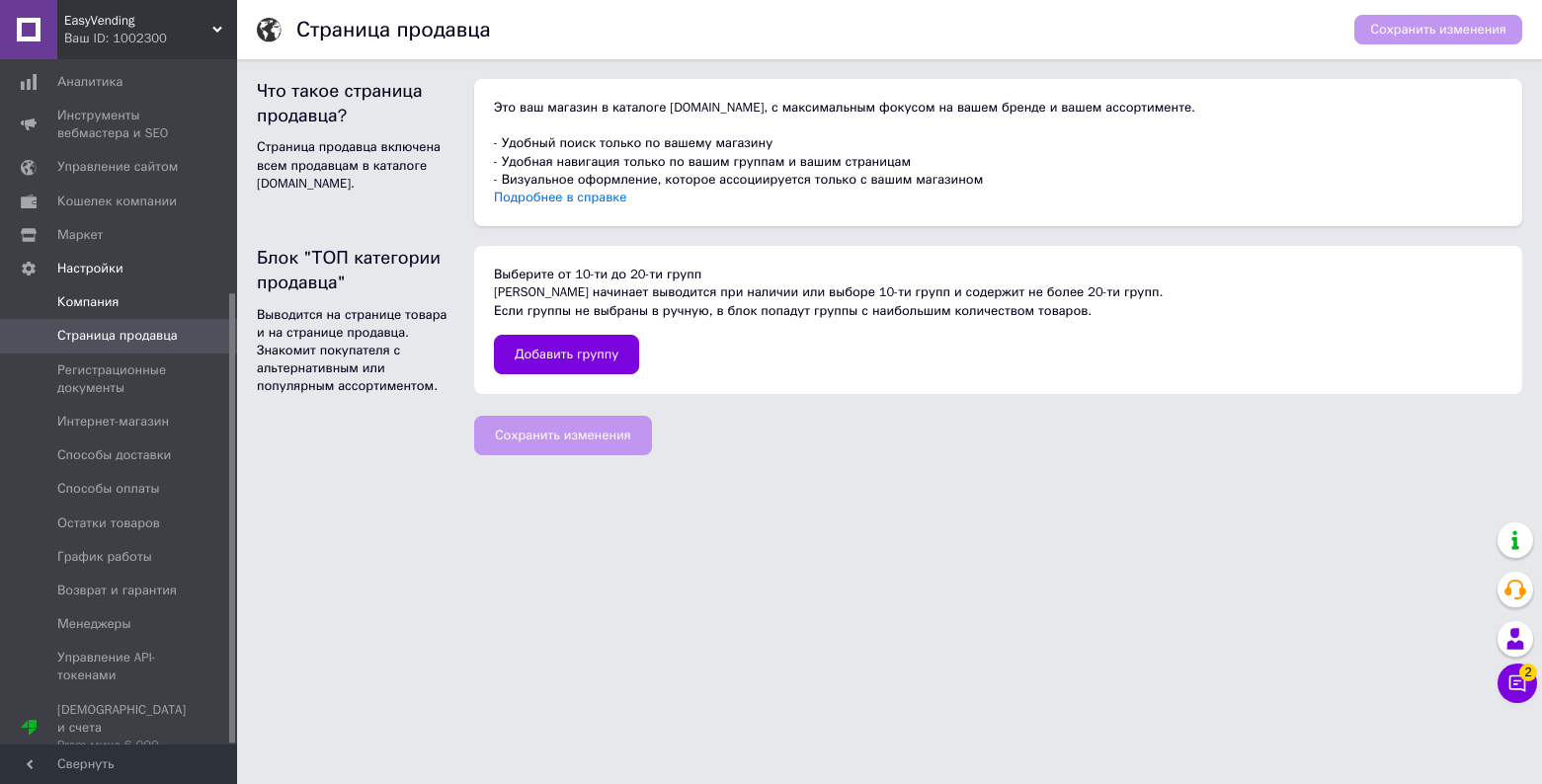 click on "Компания" at bounding box center (88, 302) 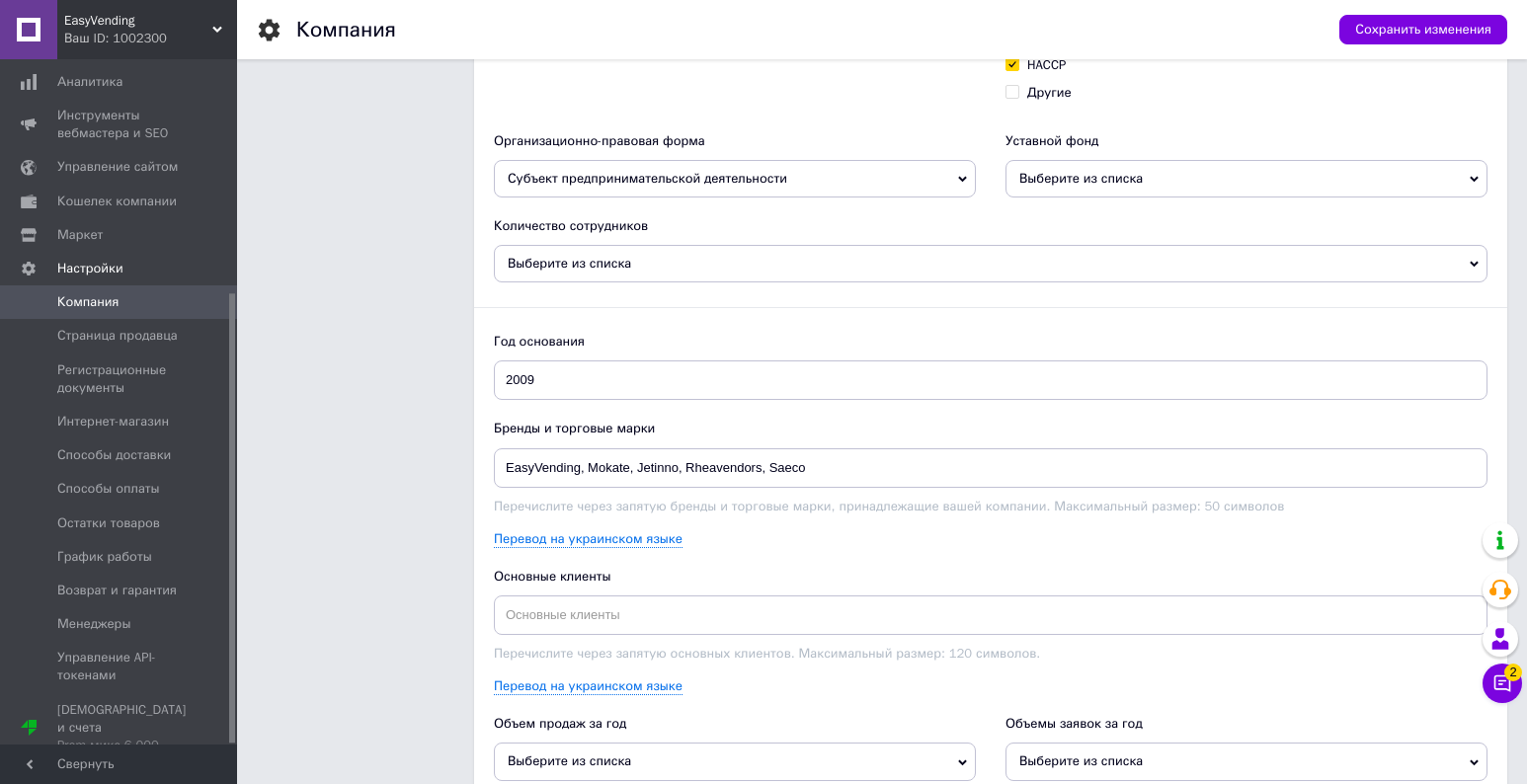scroll, scrollTop: 1428, scrollLeft: 0, axis: vertical 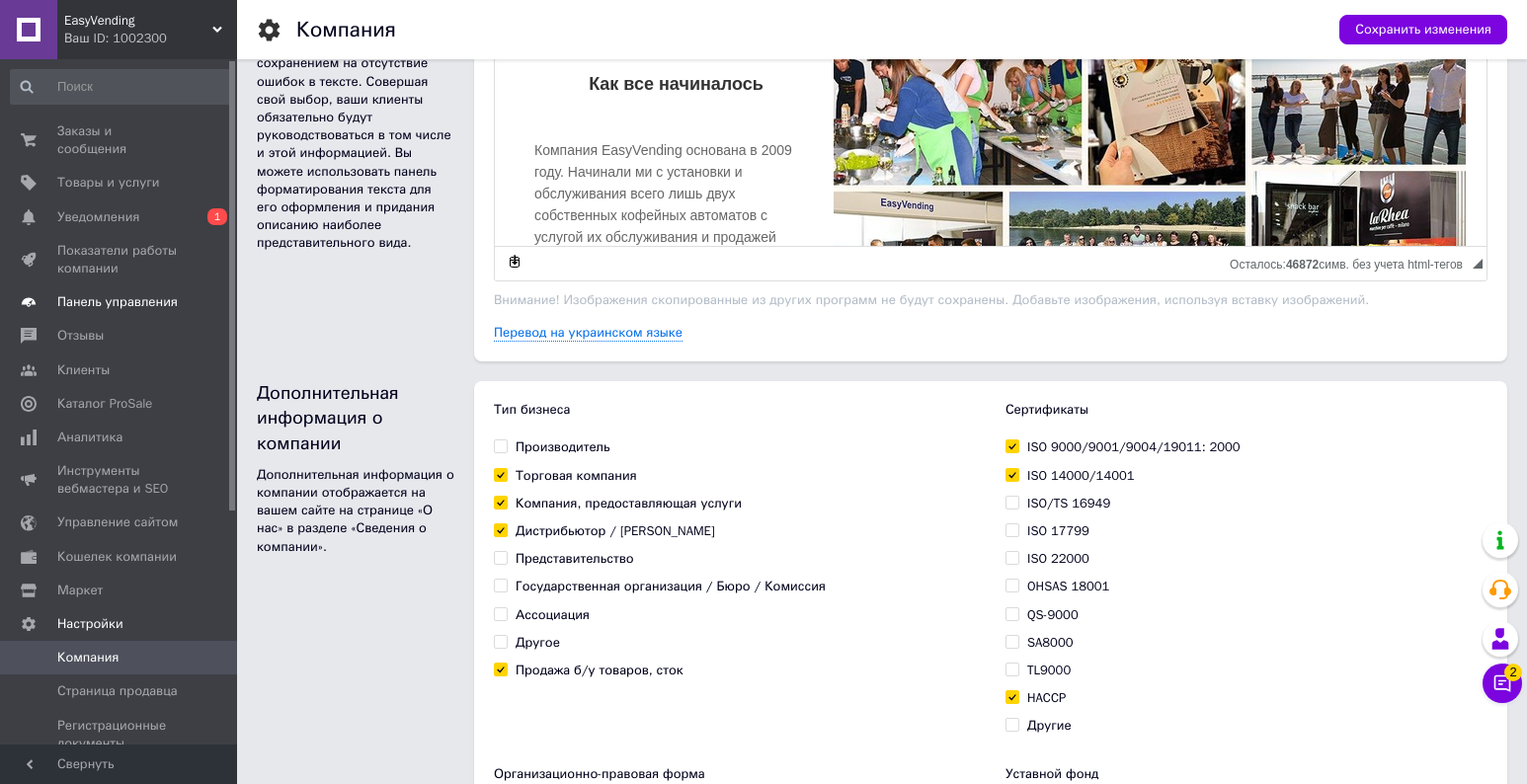 click on "Панель управления" at bounding box center (118, 302) 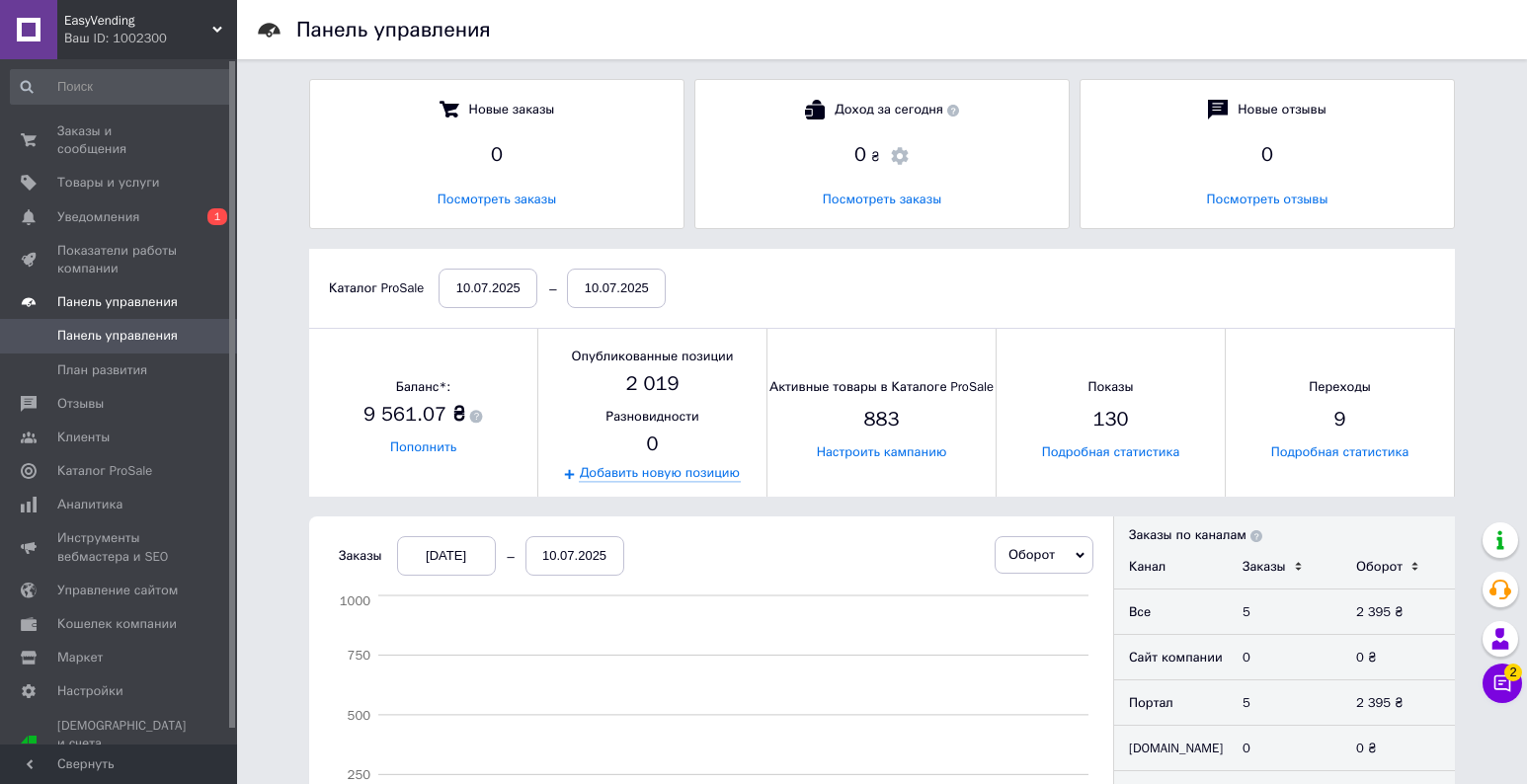 scroll, scrollTop: 10, scrollLeft: 10, axis: both 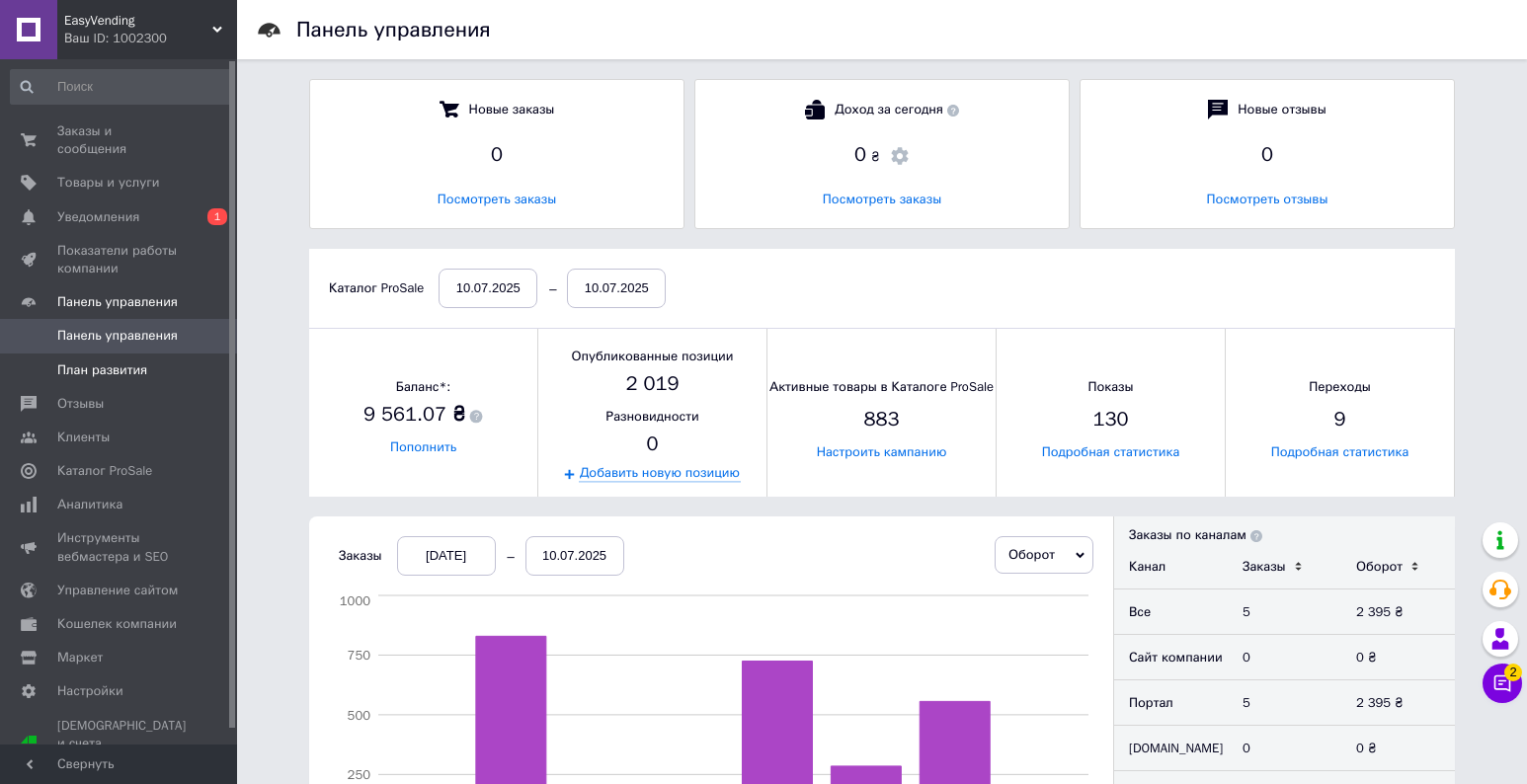 click on "План развития" at bounding box center (102, 370) 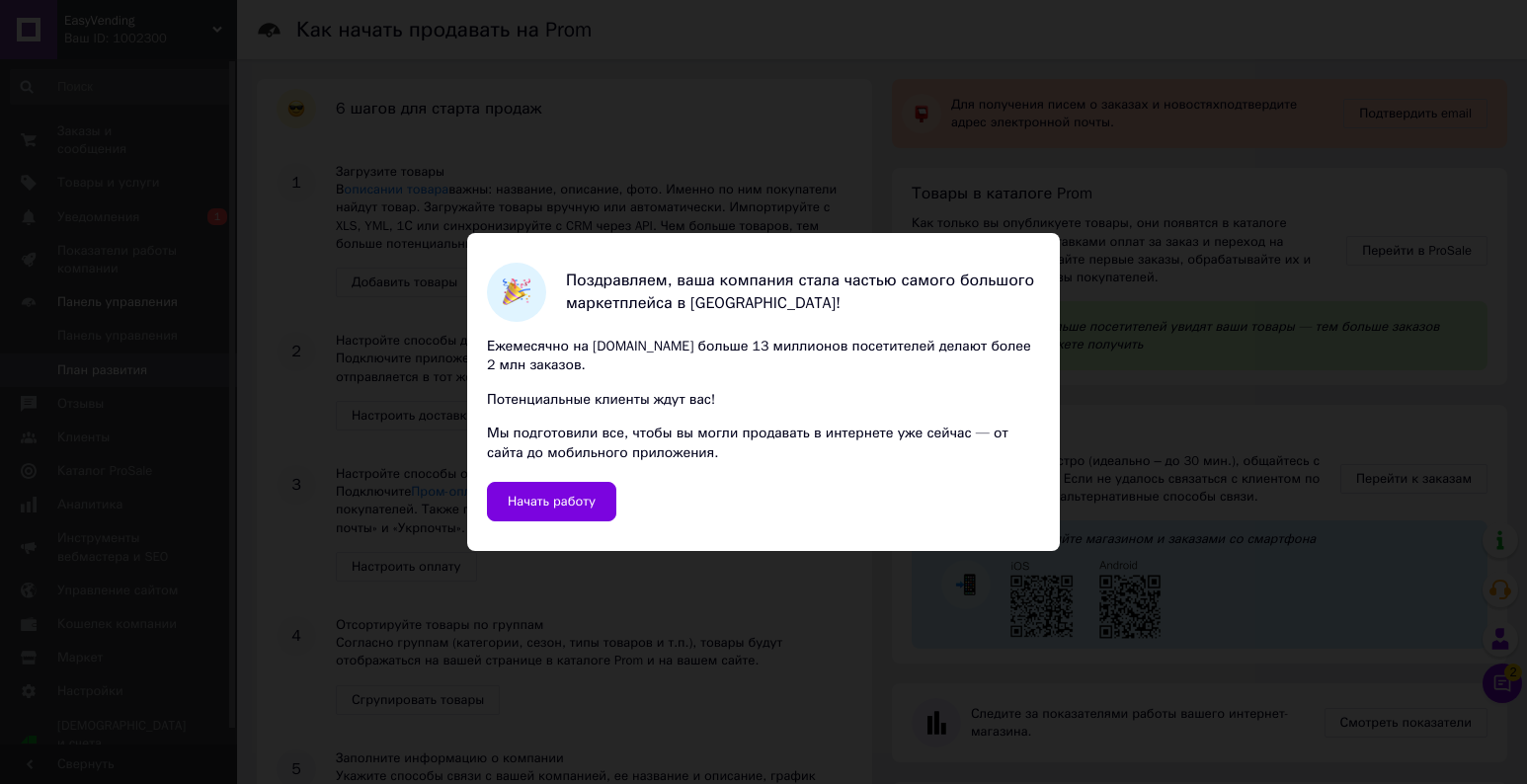 click on "Поздравляем, ваша компания стала частью самого большого маркетплейса в [GEOGRAPHIC_DATA]! Ежемесячно на [DOMAIN_NAME] больше 13 миллионов посетителей делают более 2 млн заказов. Потенциальные клиенты ждут вас! Мы подготовили все, чтобы вы могли продавать в
интернете уже сейчас — от сайта до мобильного приложения. Начать работу" at bounding box center (764, 392) 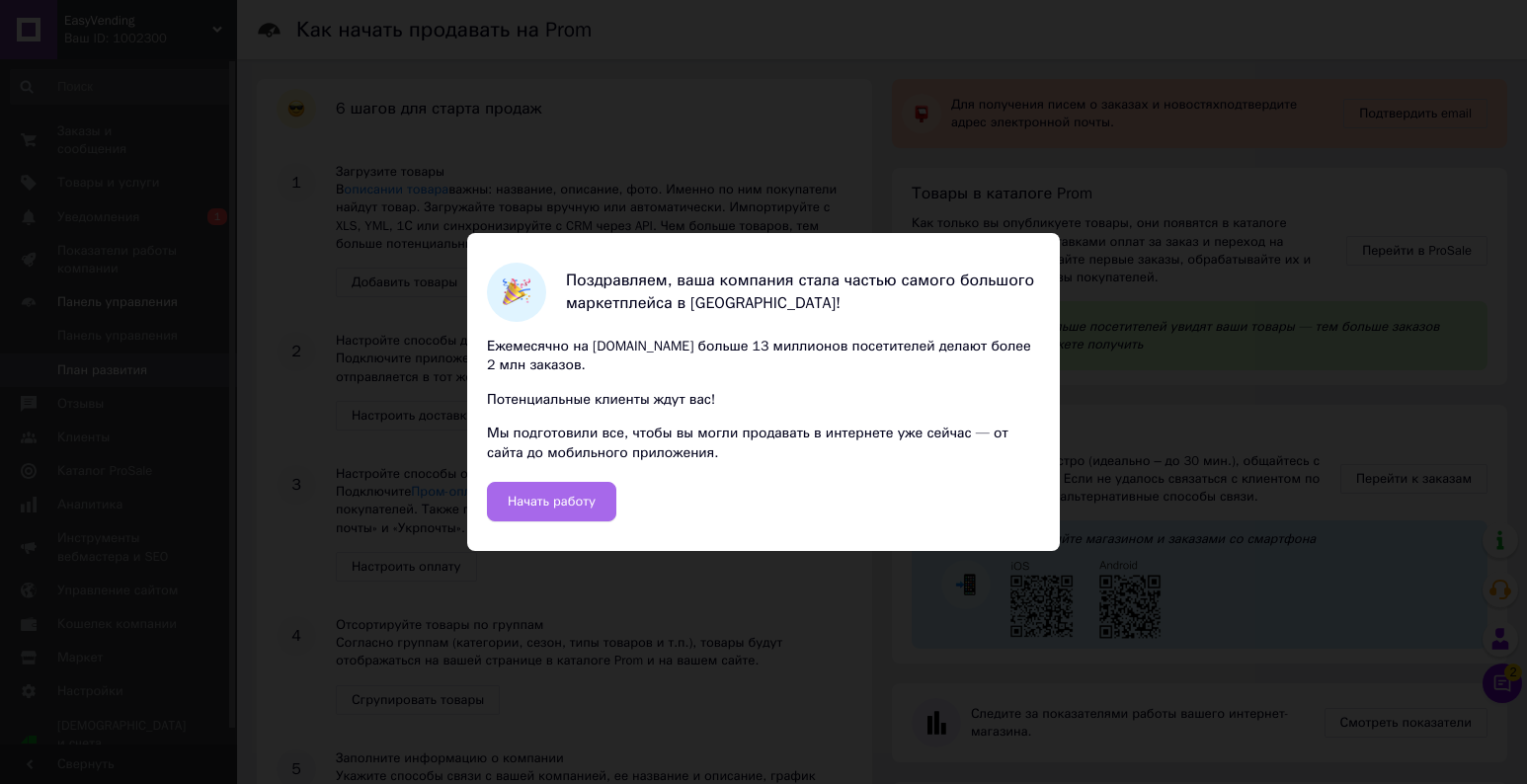 click on "Начать работу" at bounding box center (551, 502) 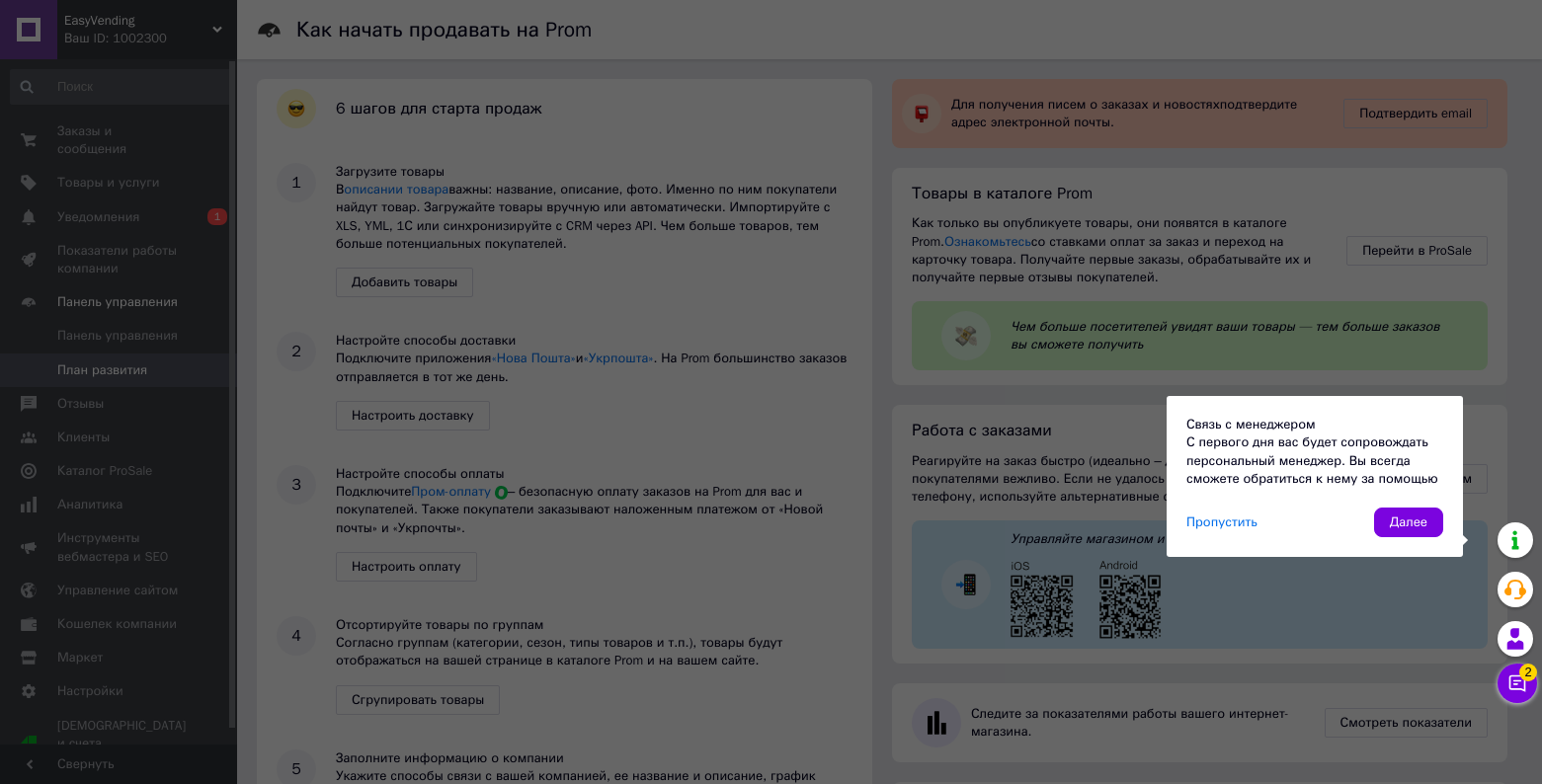 click on "Связь с менеджером С первого дня вас будет сопровождать персональный менеджер.
Вы всегда сможете обратиться к нему за помощью Пропустить Далее" at bounding box center (771, 392) 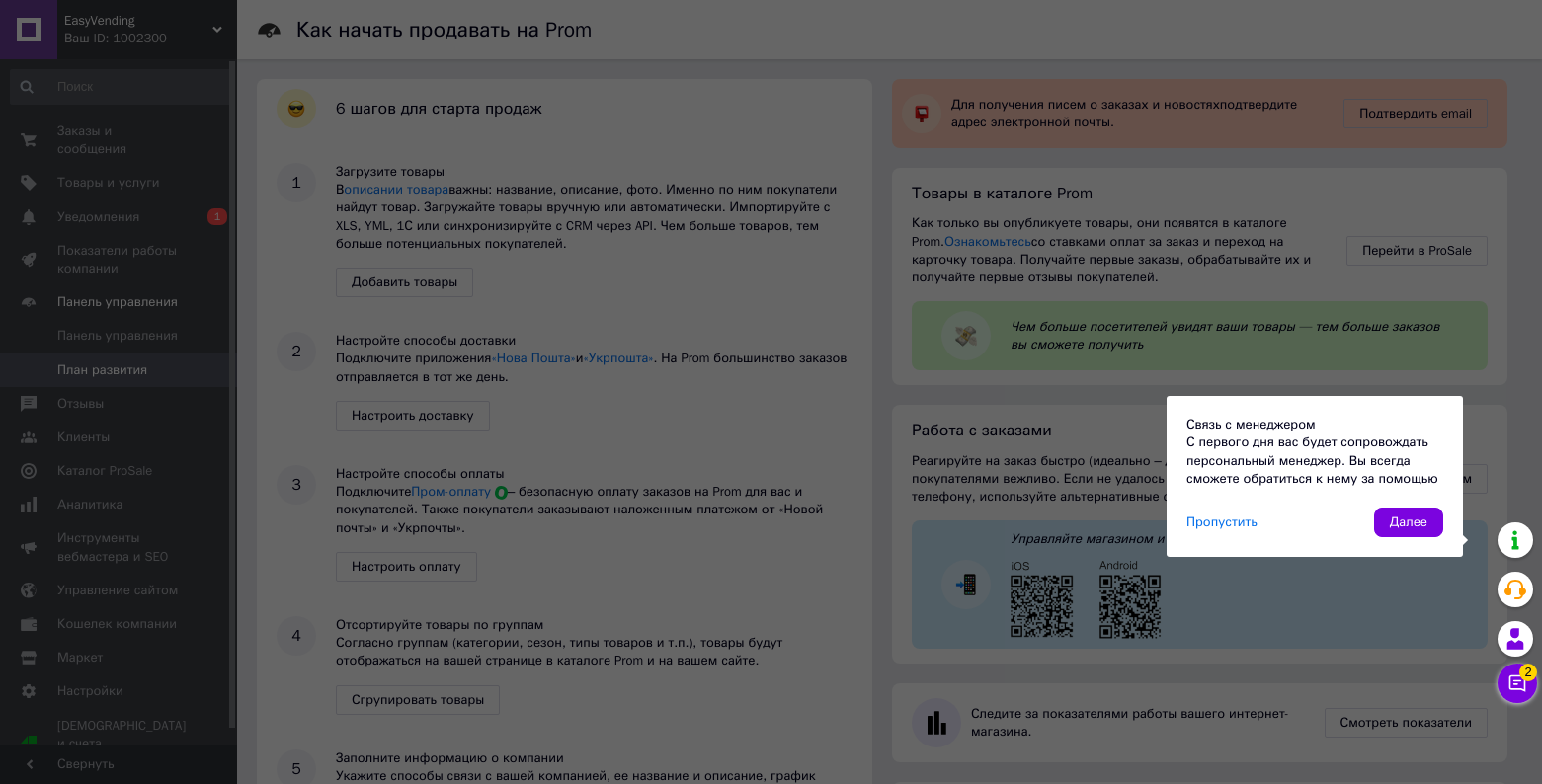 drag, startPoint x: 1208, startPoint y: 522, endPoint x: 1178, endPoint y: 524, distance: 30.066593 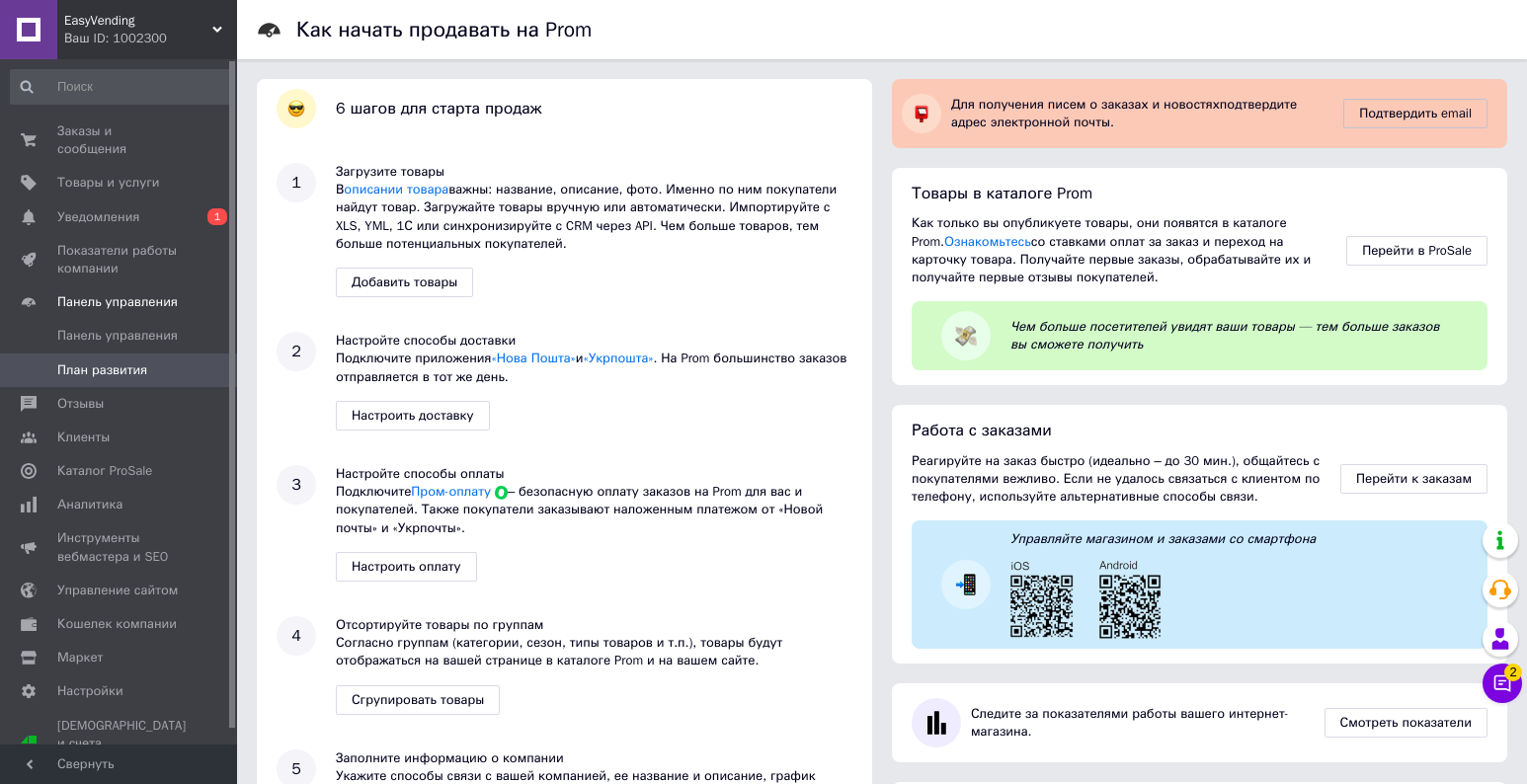 click 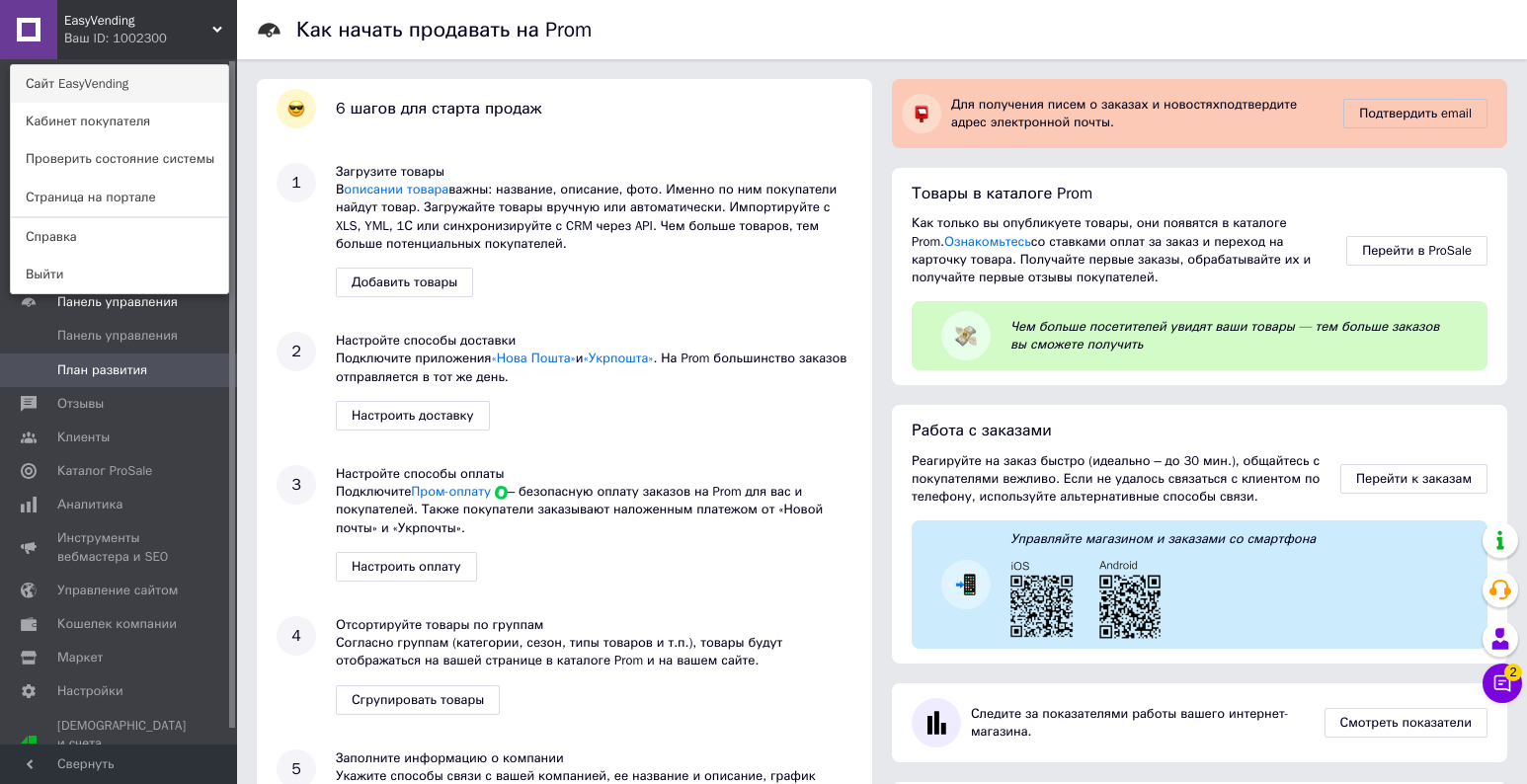 click on "Сайт EasyVending" at bounding box center [120, 84] 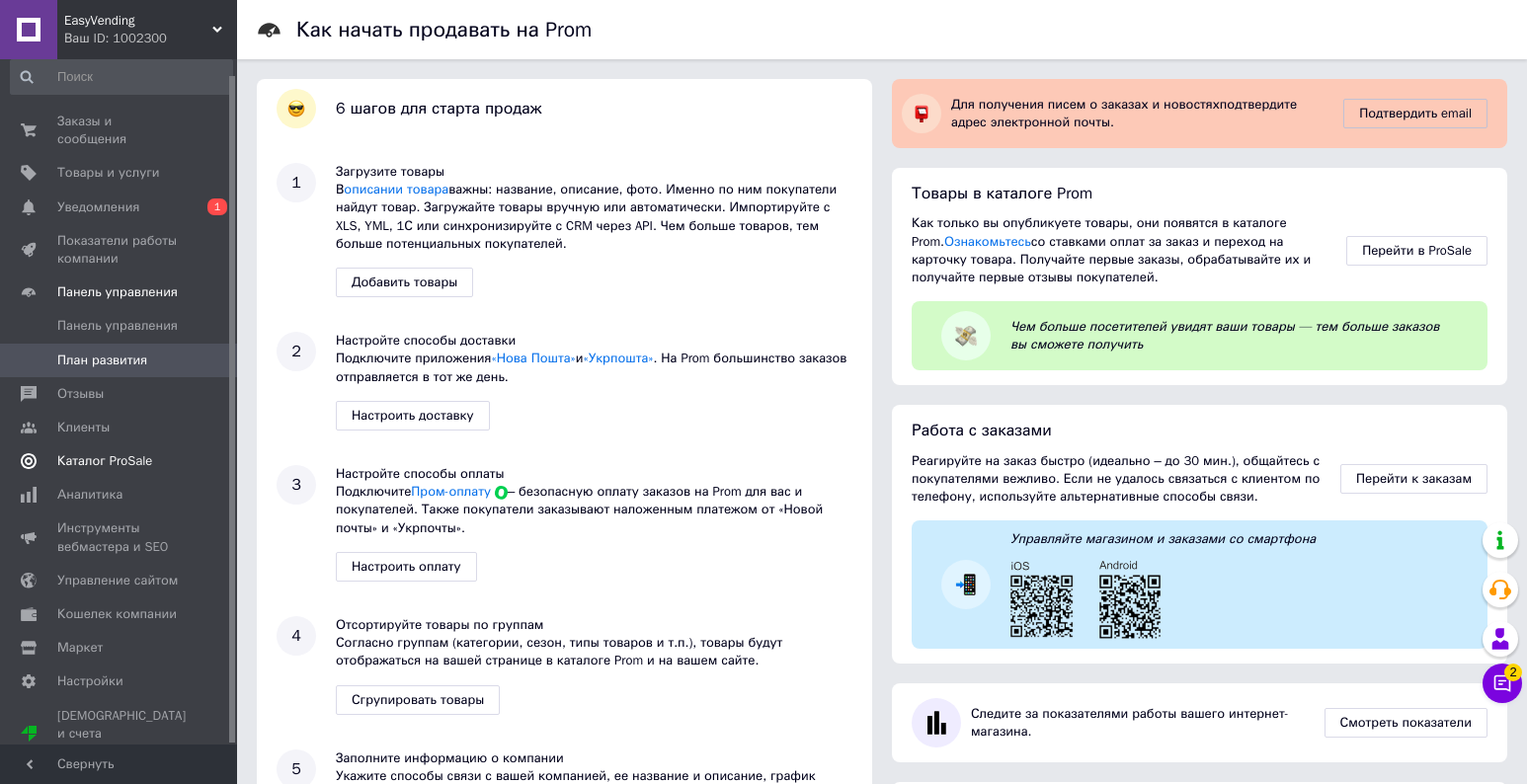 scroll, scrollTop: 16, scrollLeft: 0, axis: vertical 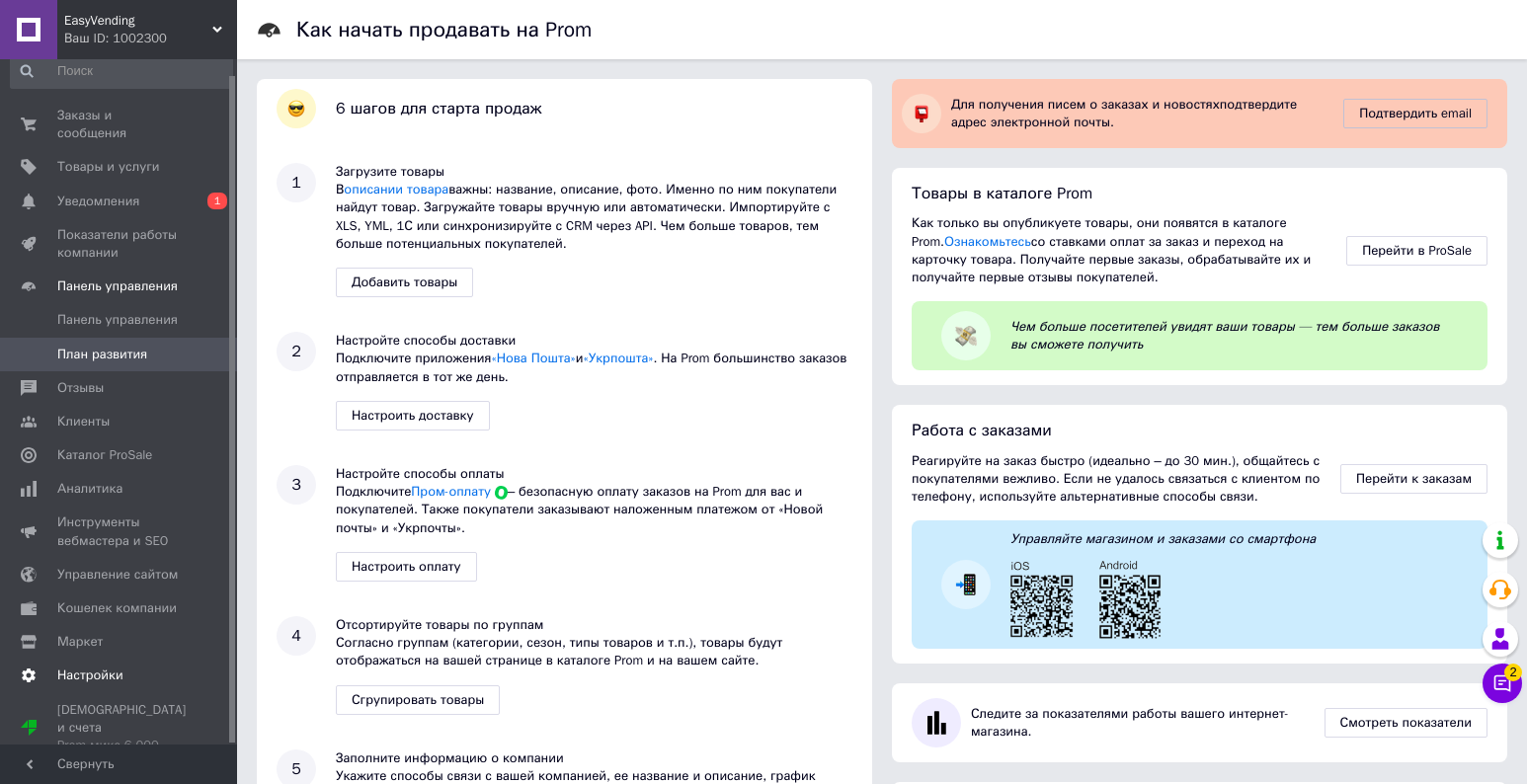 click on "Настройки" at bounding box center [90, 675] 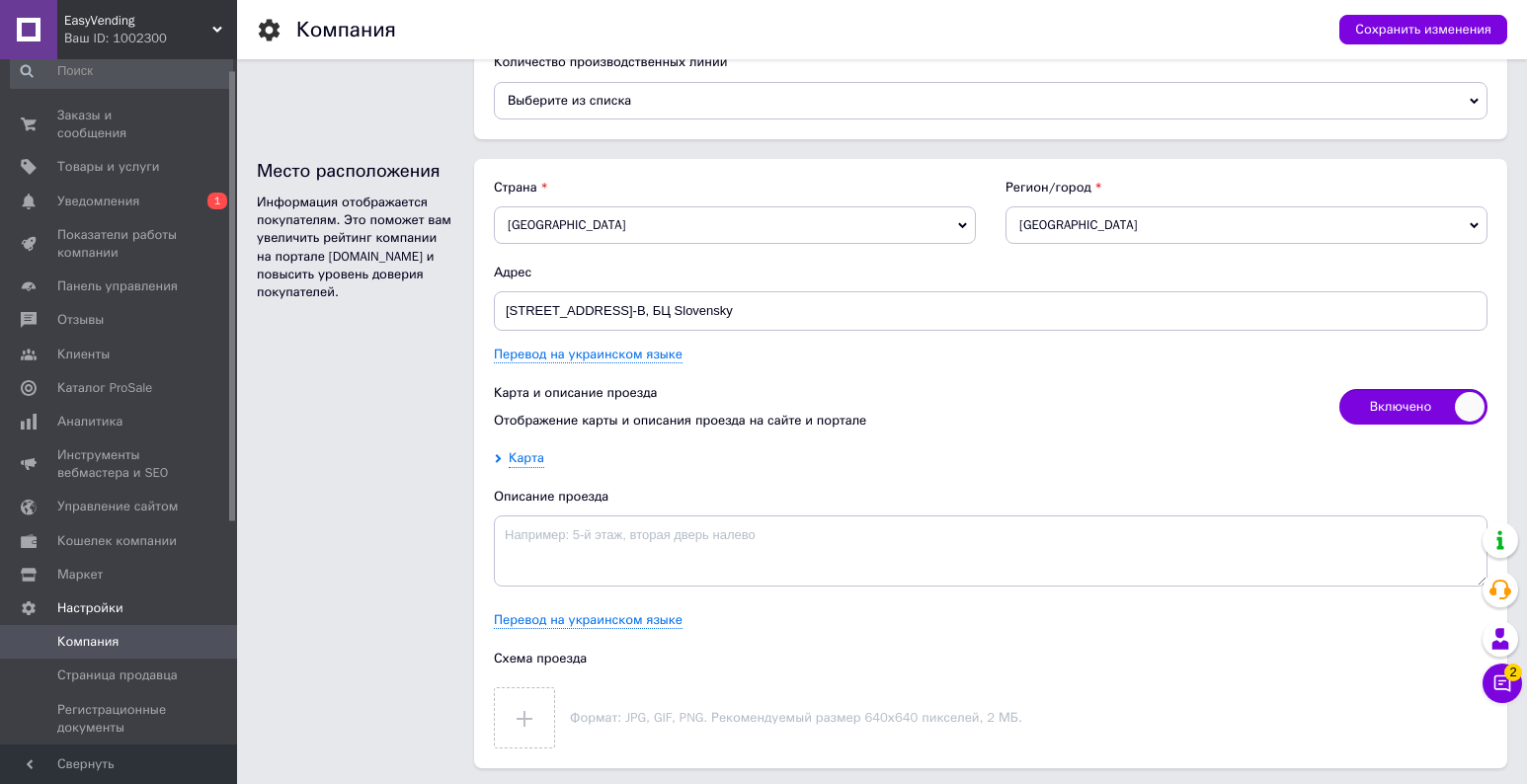 scroll, scrollTop: 2968, scrollLeft: 0, axis: vertical 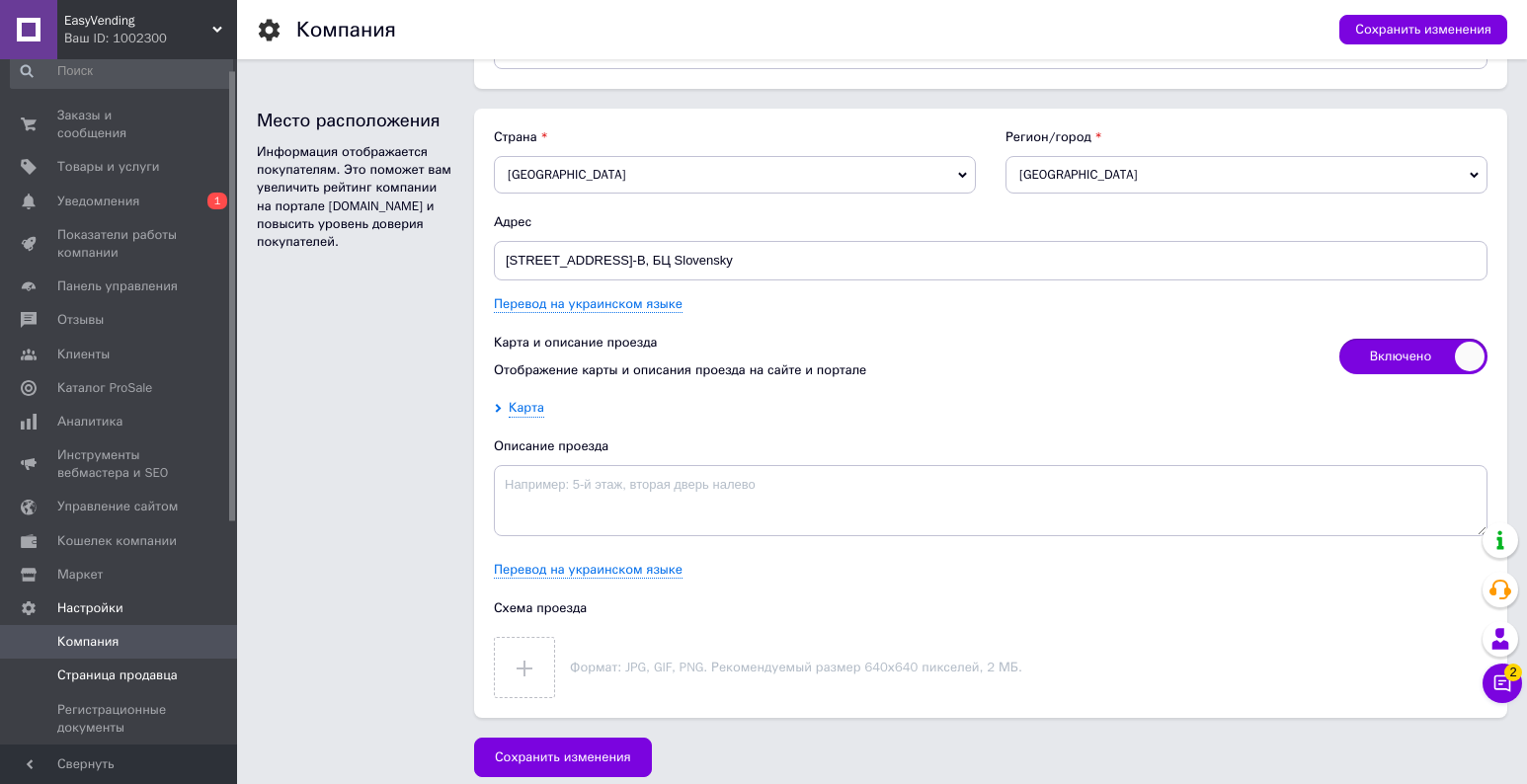 click on "Страница продавца" at bounding box center (118, 675) 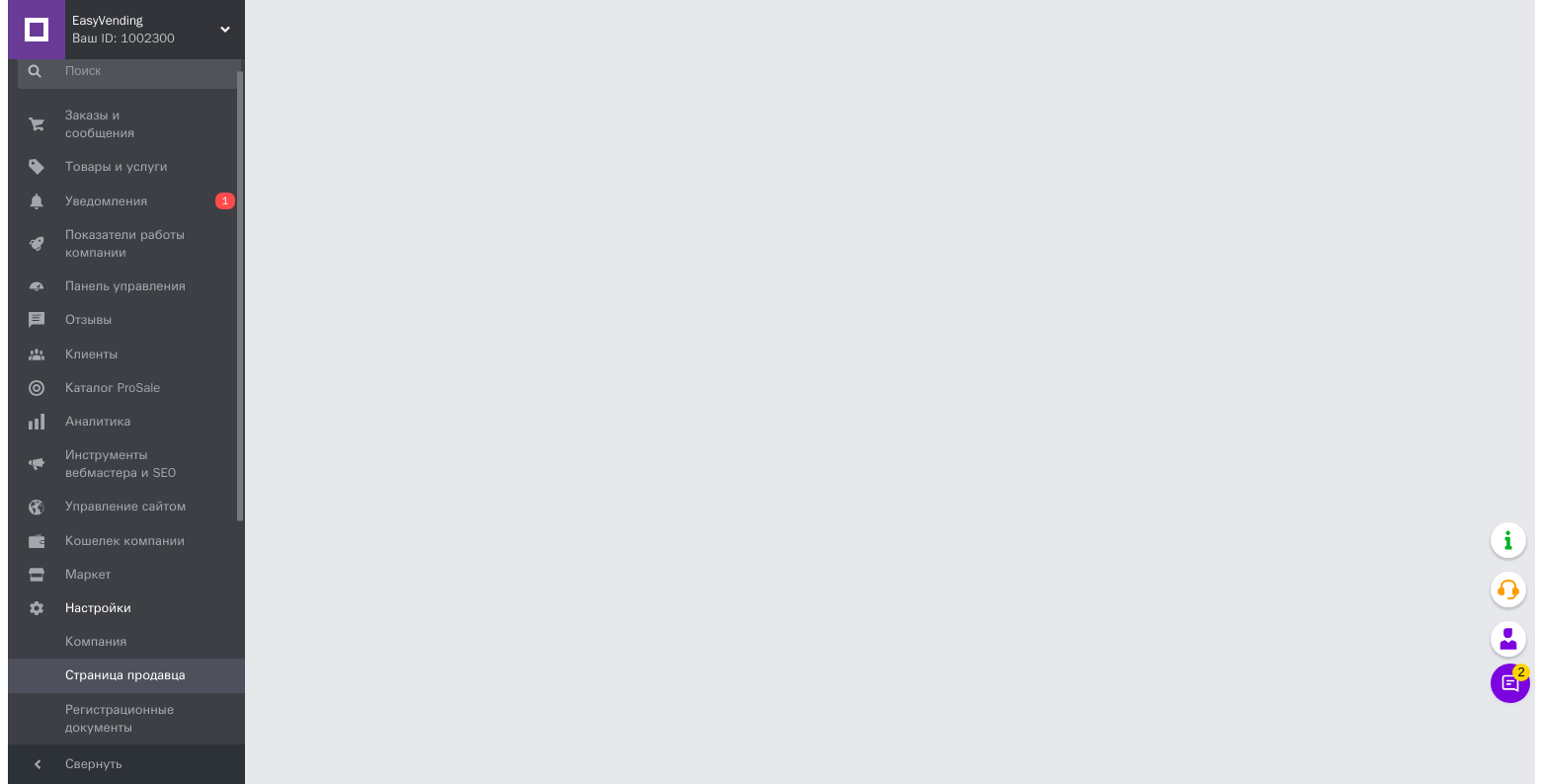 scroll, scrollTop: 0, scrollLeft: 0, axis: both 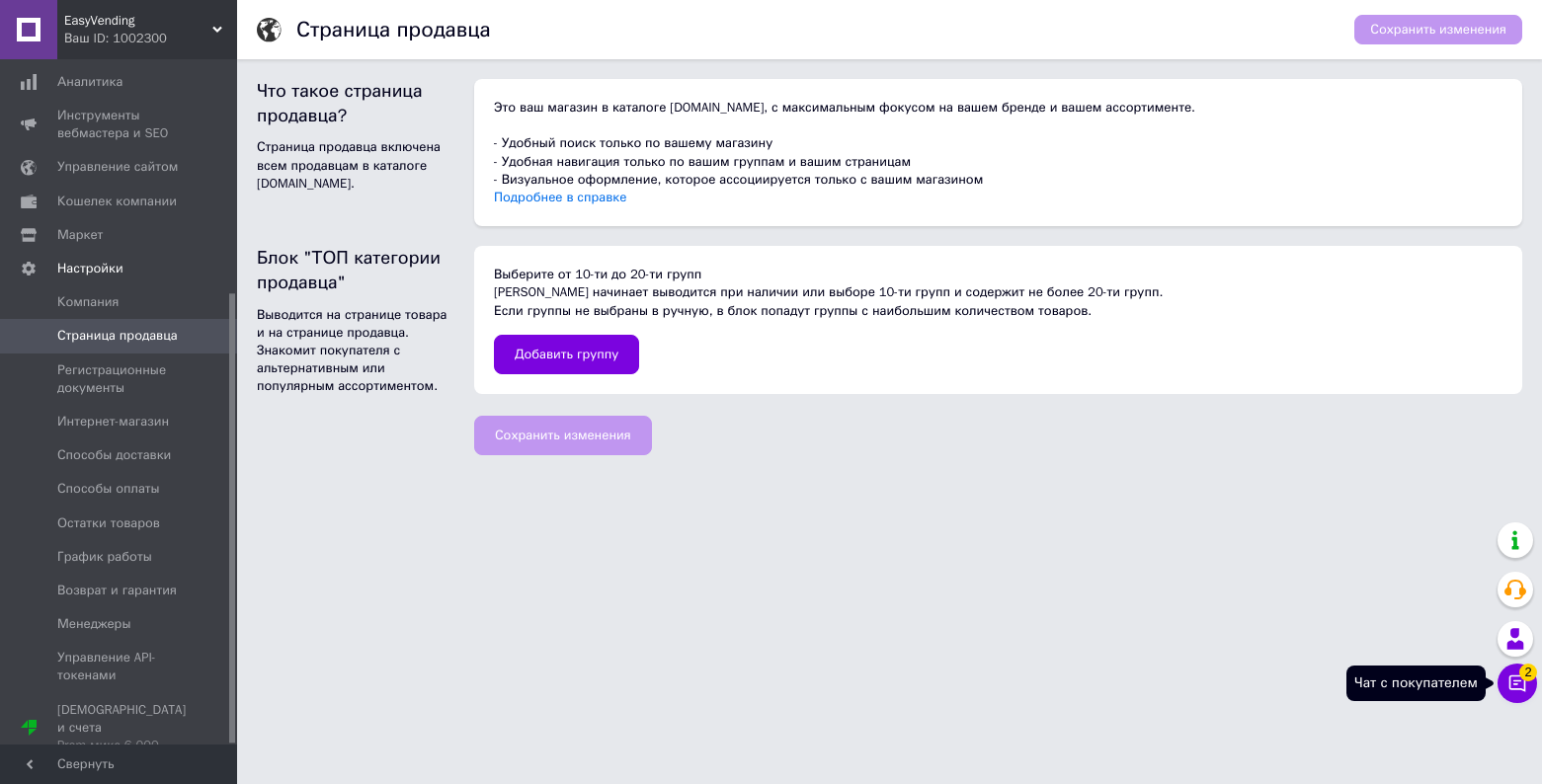 click on "Чат с покупателем 2" at bounding box center [1517, 683] 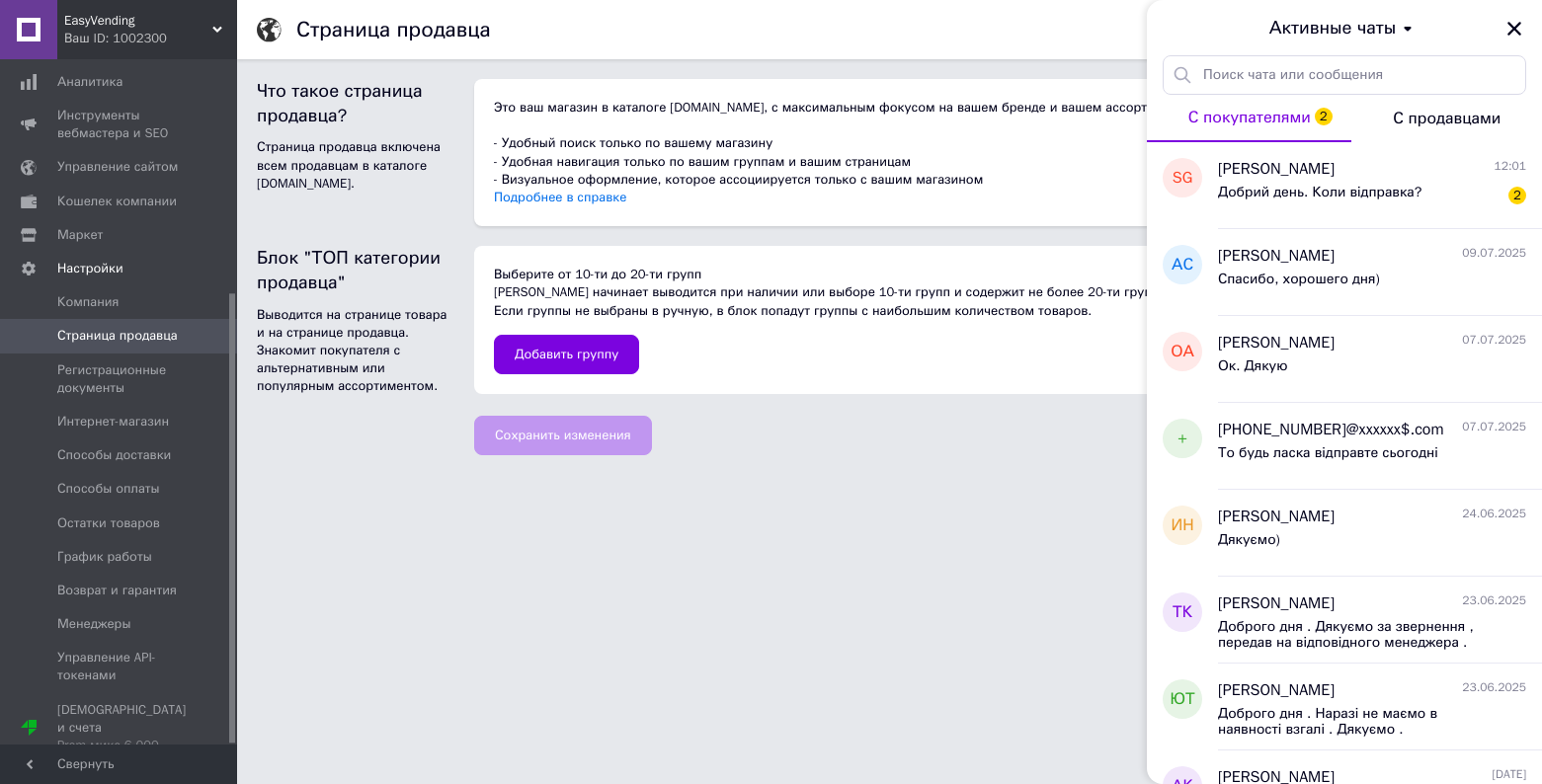 click on "EasyVending Ваш ID: 1002300 Сайт EasyVending Кабинет покупателя Проверить состояние системы Страница на портале Справка Выйти Заказы и сообщения 0 0 Товары и услуги Уведомления 0 1 Показатели работы компании Панель управления Отзывы Клиенты Каталог ProSale Аналитика Инструменты вебмастера и SEO Управление сайтом Кошелек компании Маркет Настройки Компания Страница продавца Регистрационные документы Интернет-магазин Способы доставки Способы оплаты Остатки товаров График работы Возврат и гарантия Менеджеры Prom микс 6 000 2 2" at bounding box center (771, 237) 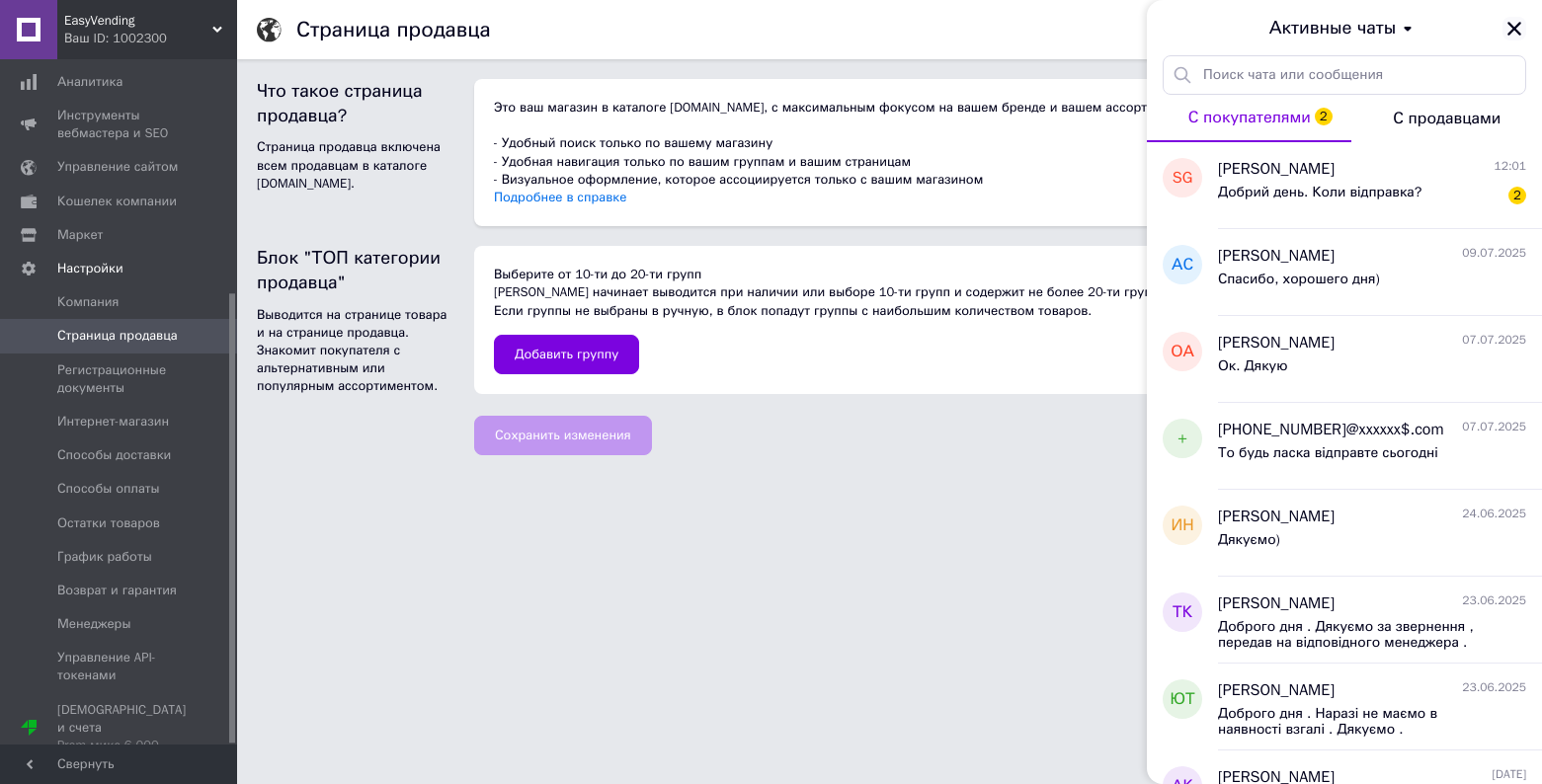 click 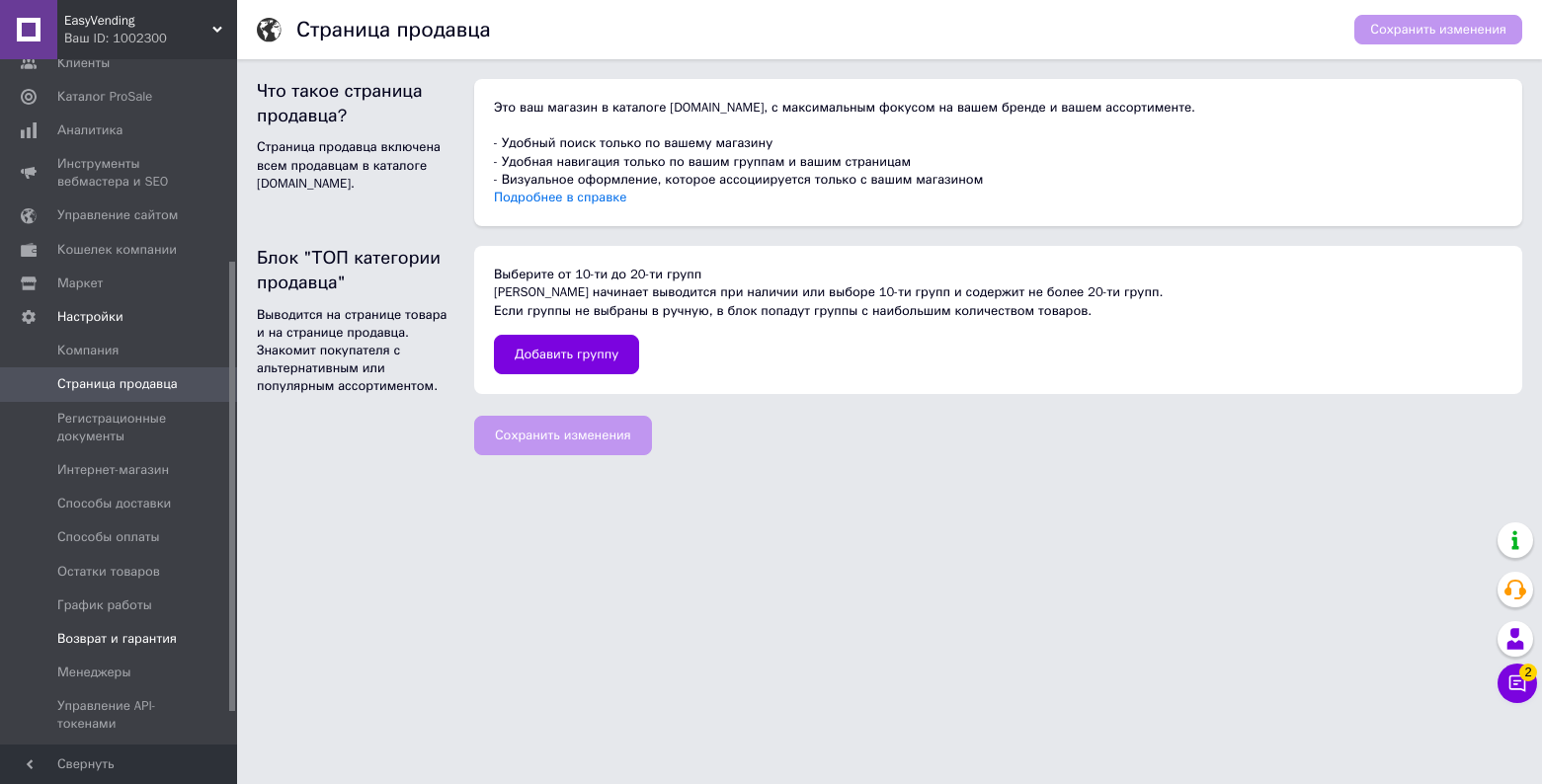 scroll, scrollTop: 355, scrollLeft: 0, axis: vertical 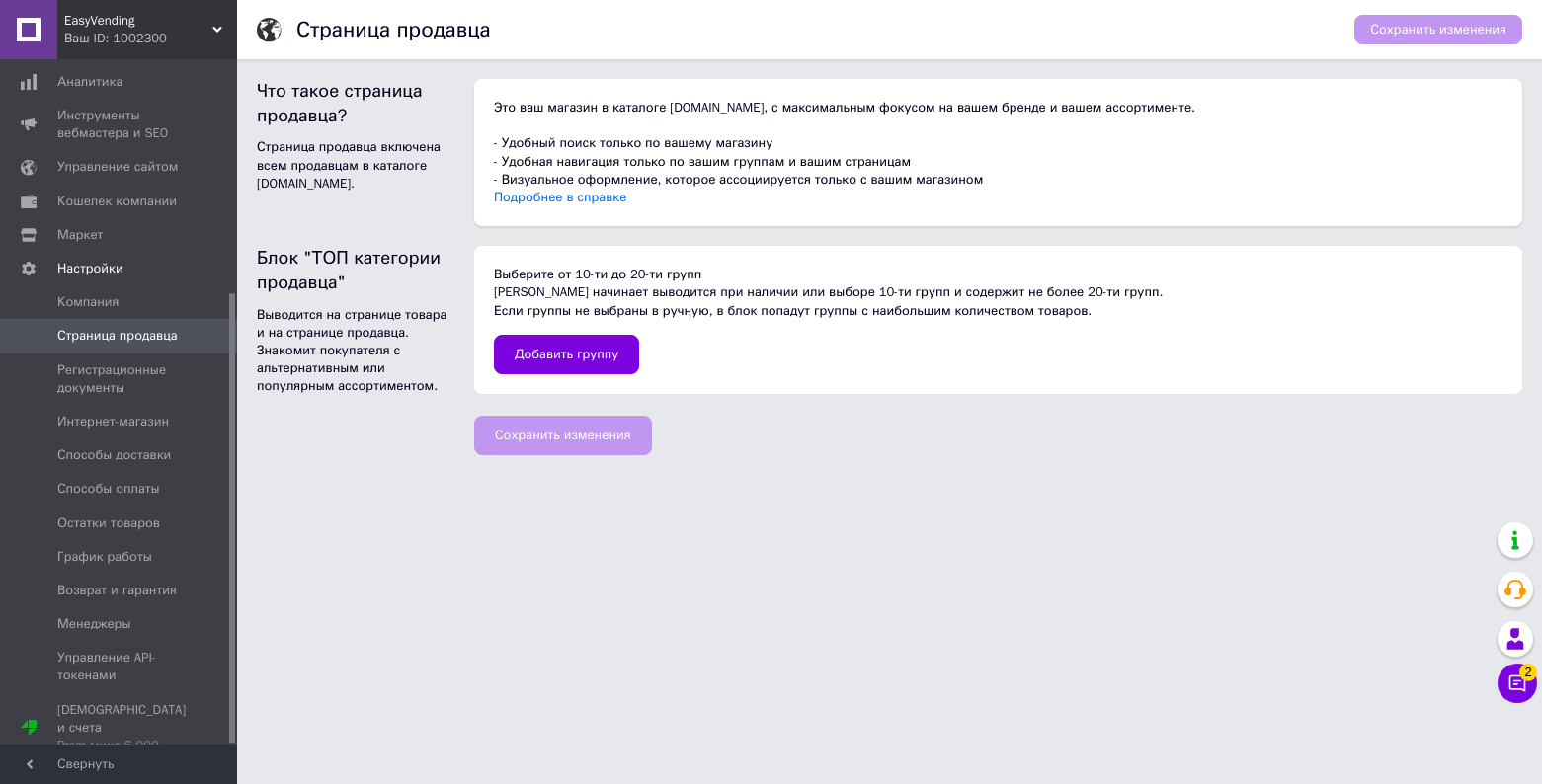 click on "Ваш ID: 1002300" at bounding box center [150, 39] 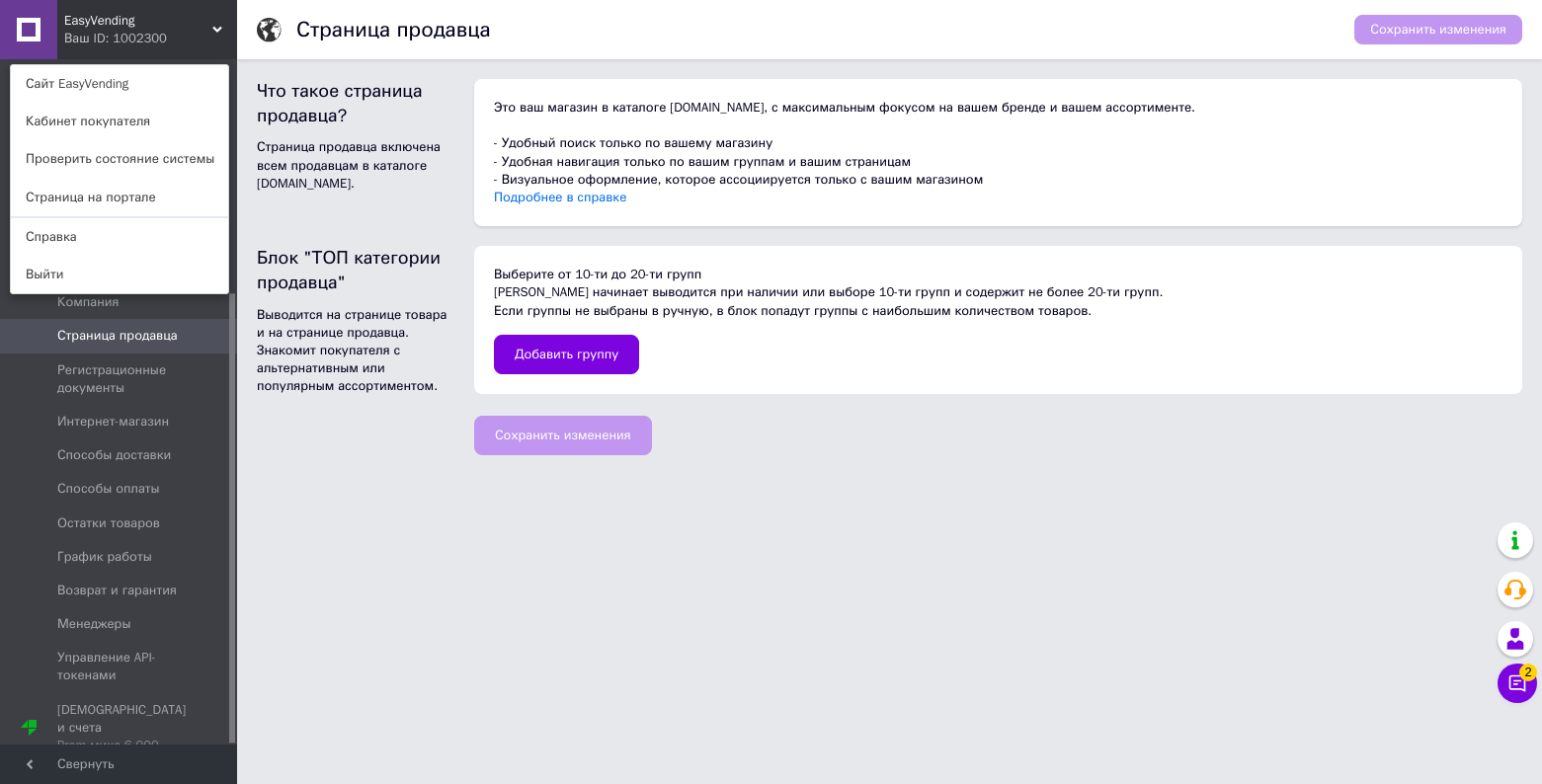 click on "Выйти" at bounding box center (120, 274) 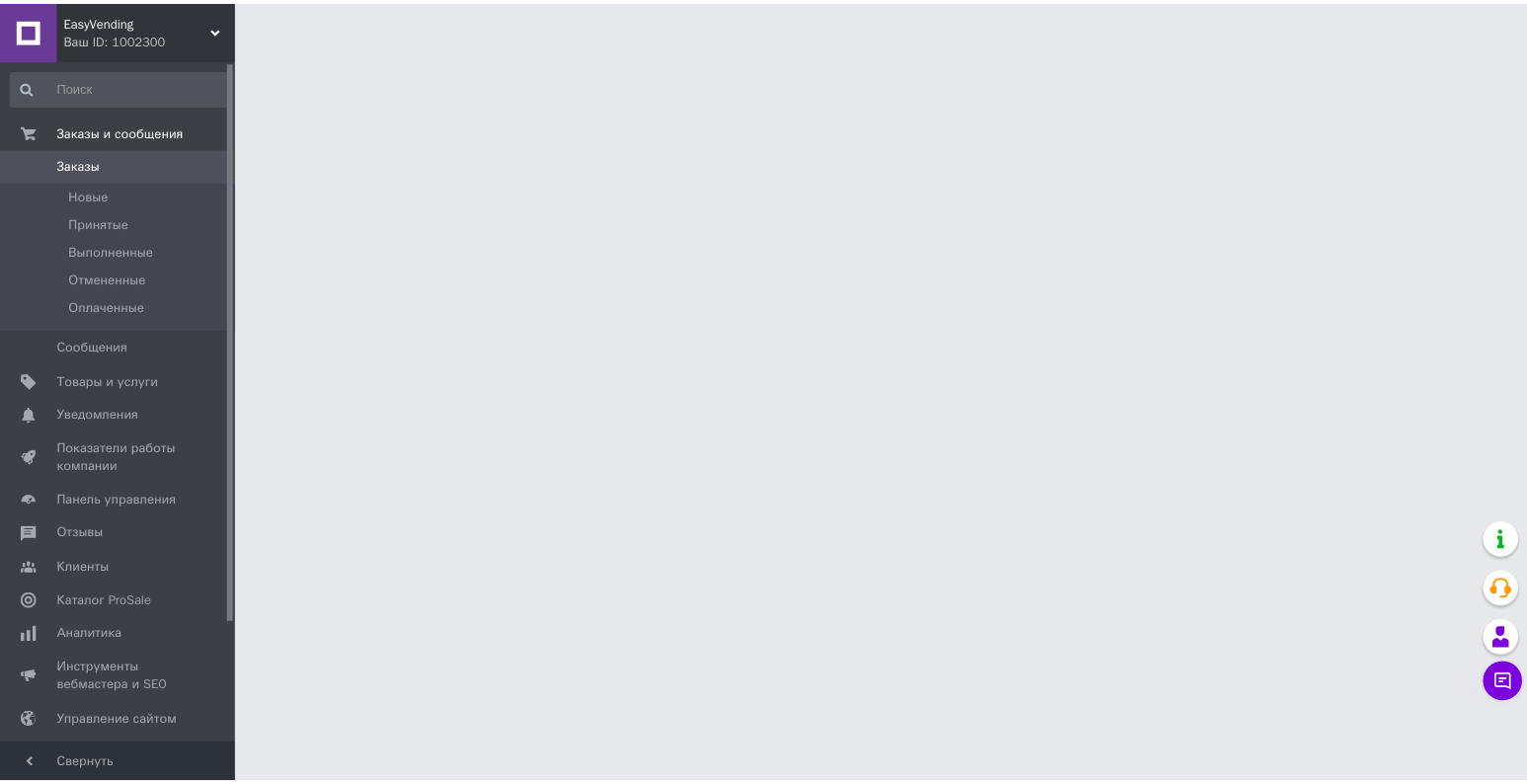 scroll, scrollTop: 0, scrollLeft: 0, axis: both 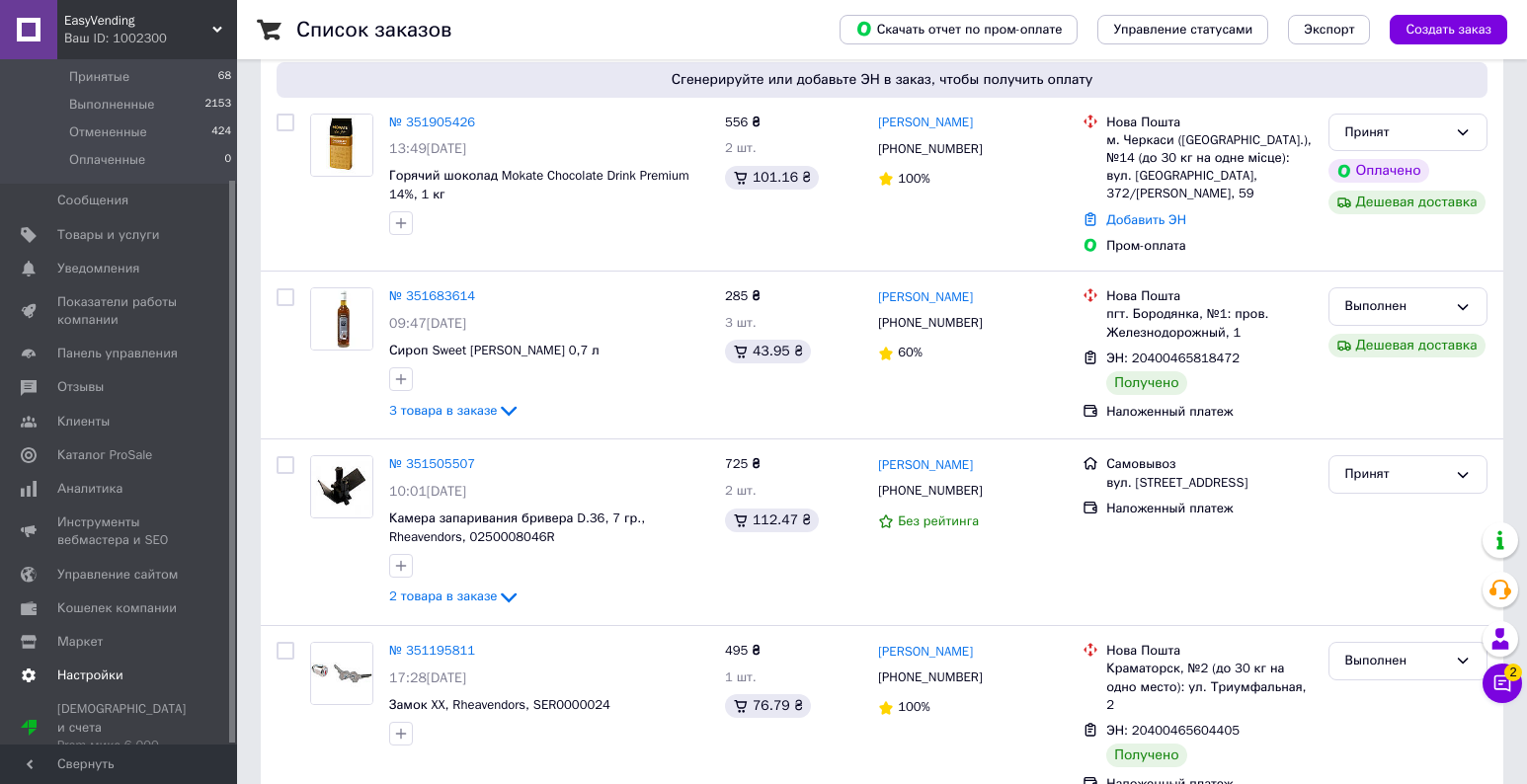 click on "Настройки" at bounding box center (90, 675) 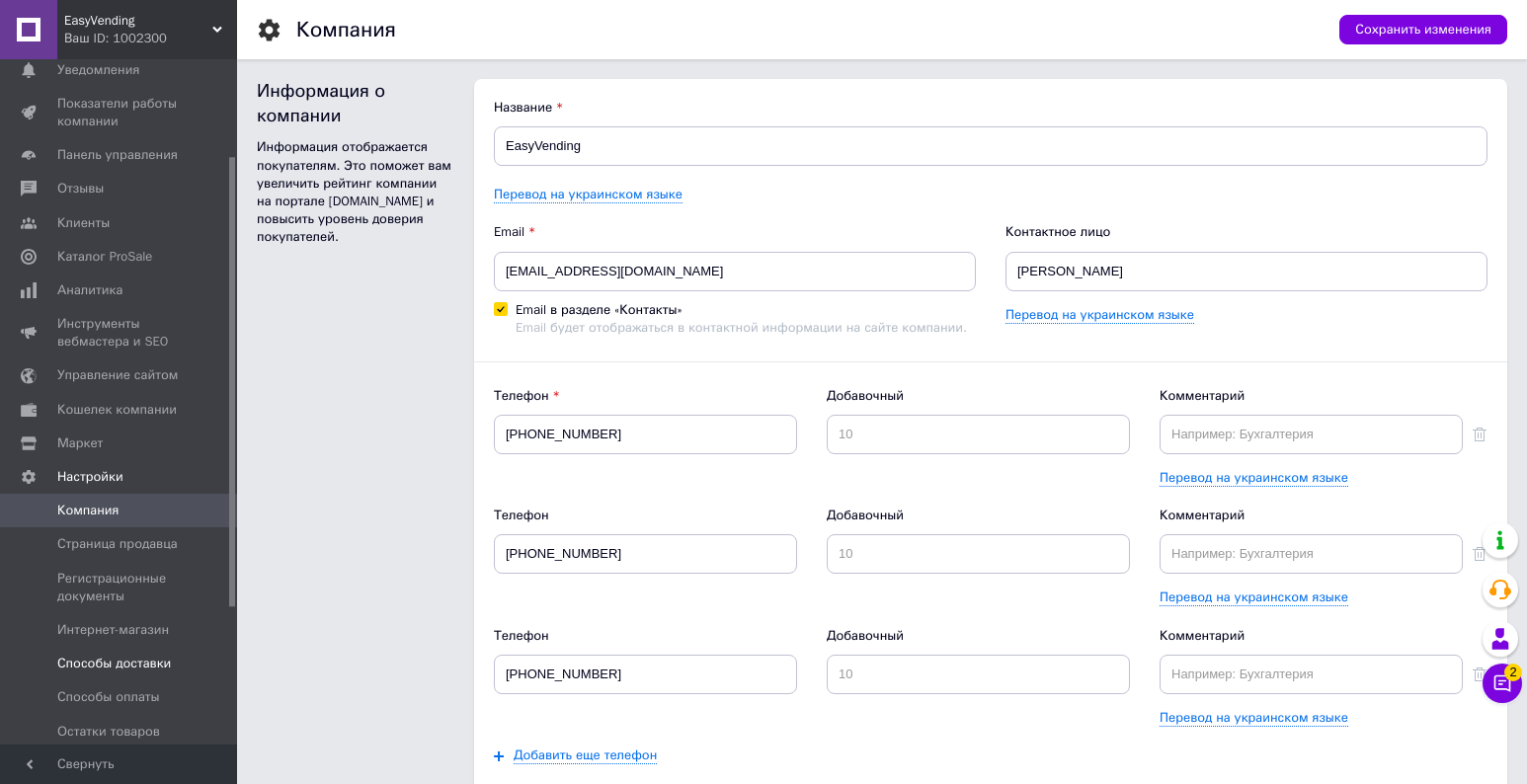 scroll, scrollTop: 0, scrollLeft: 0, axis: both 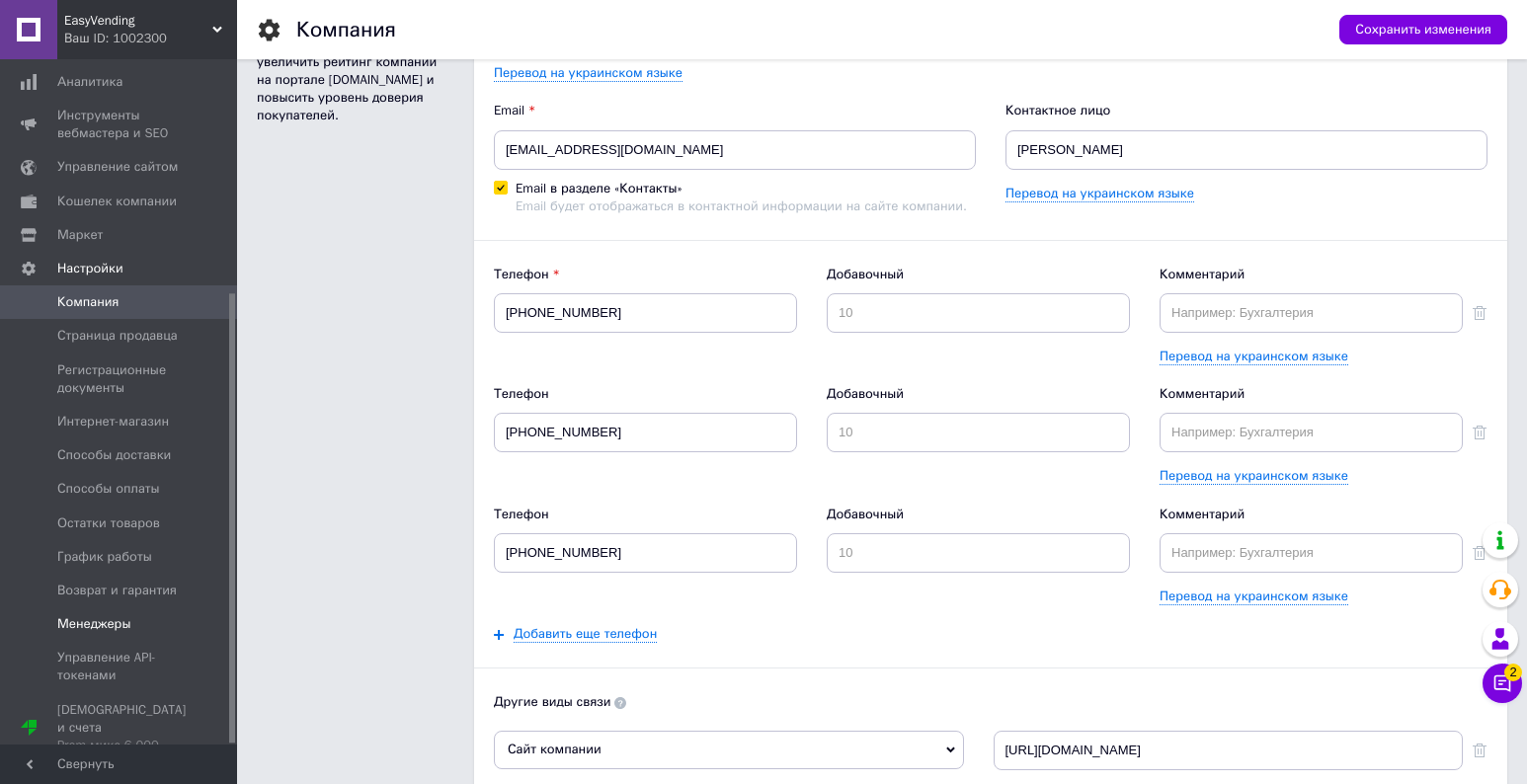 click on "Менеджеры" at bounding box center [94, 624] 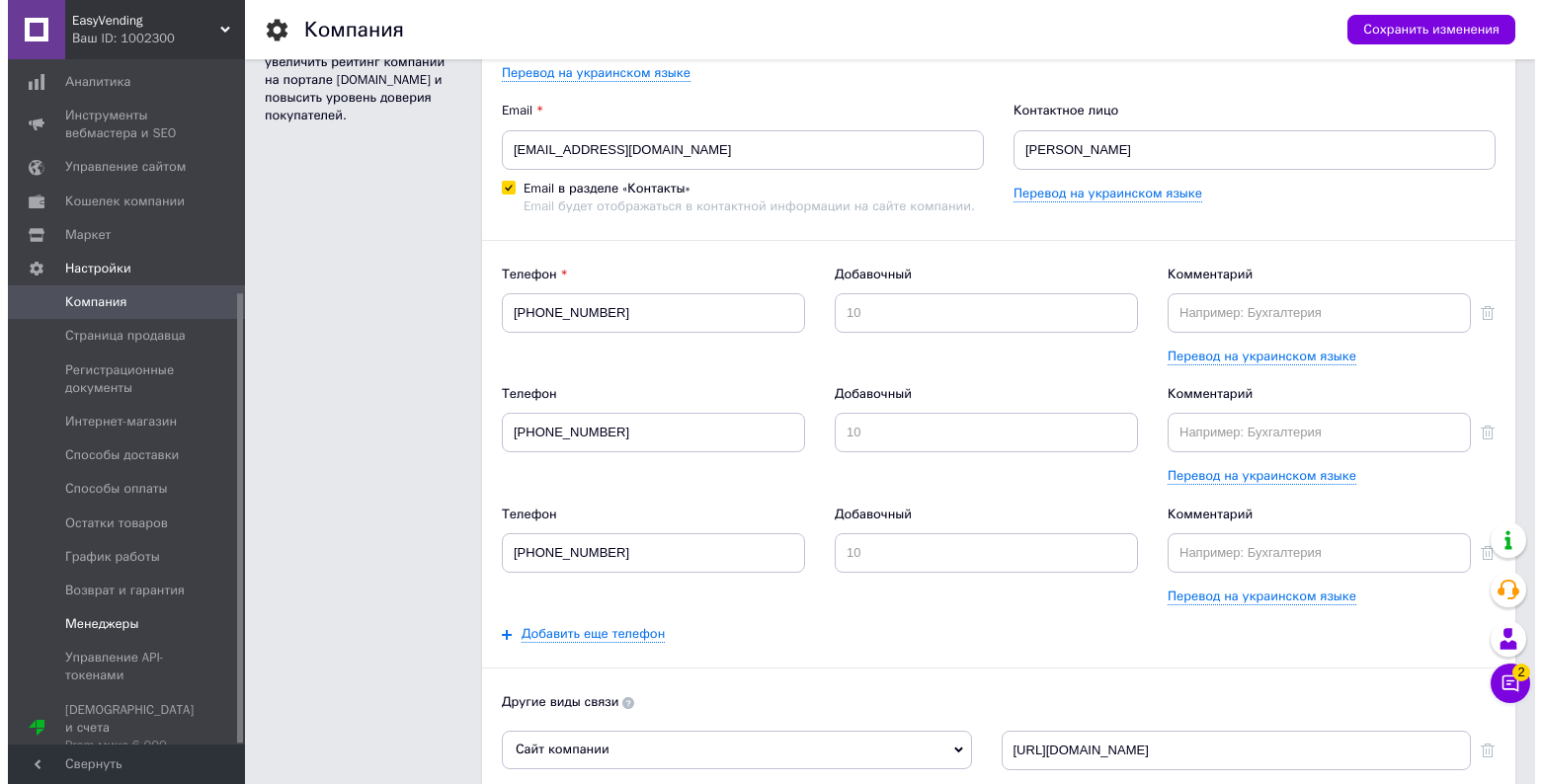 scroll, scrollTop: 0, scrollLeft: 0, axis: both 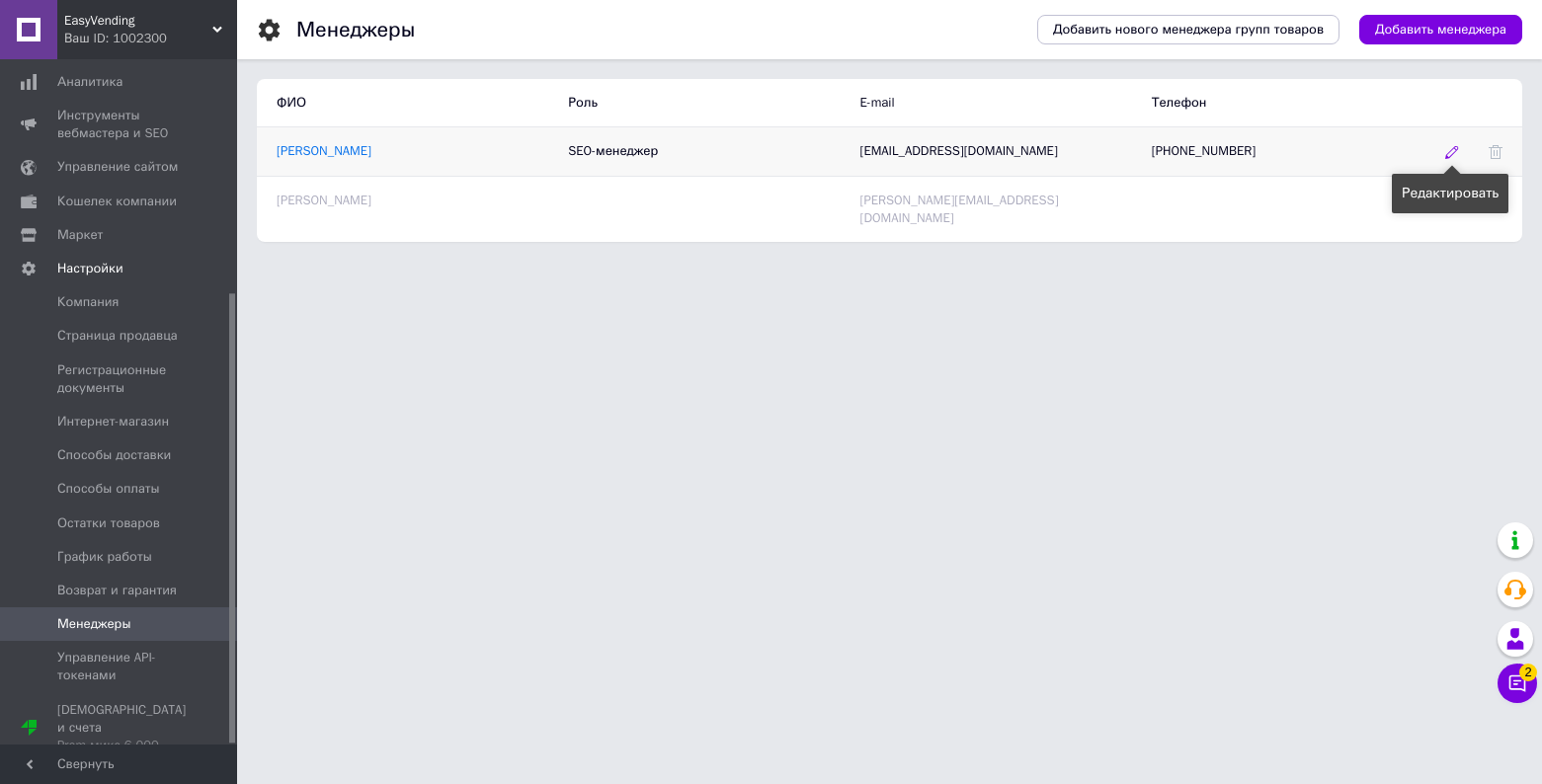 click 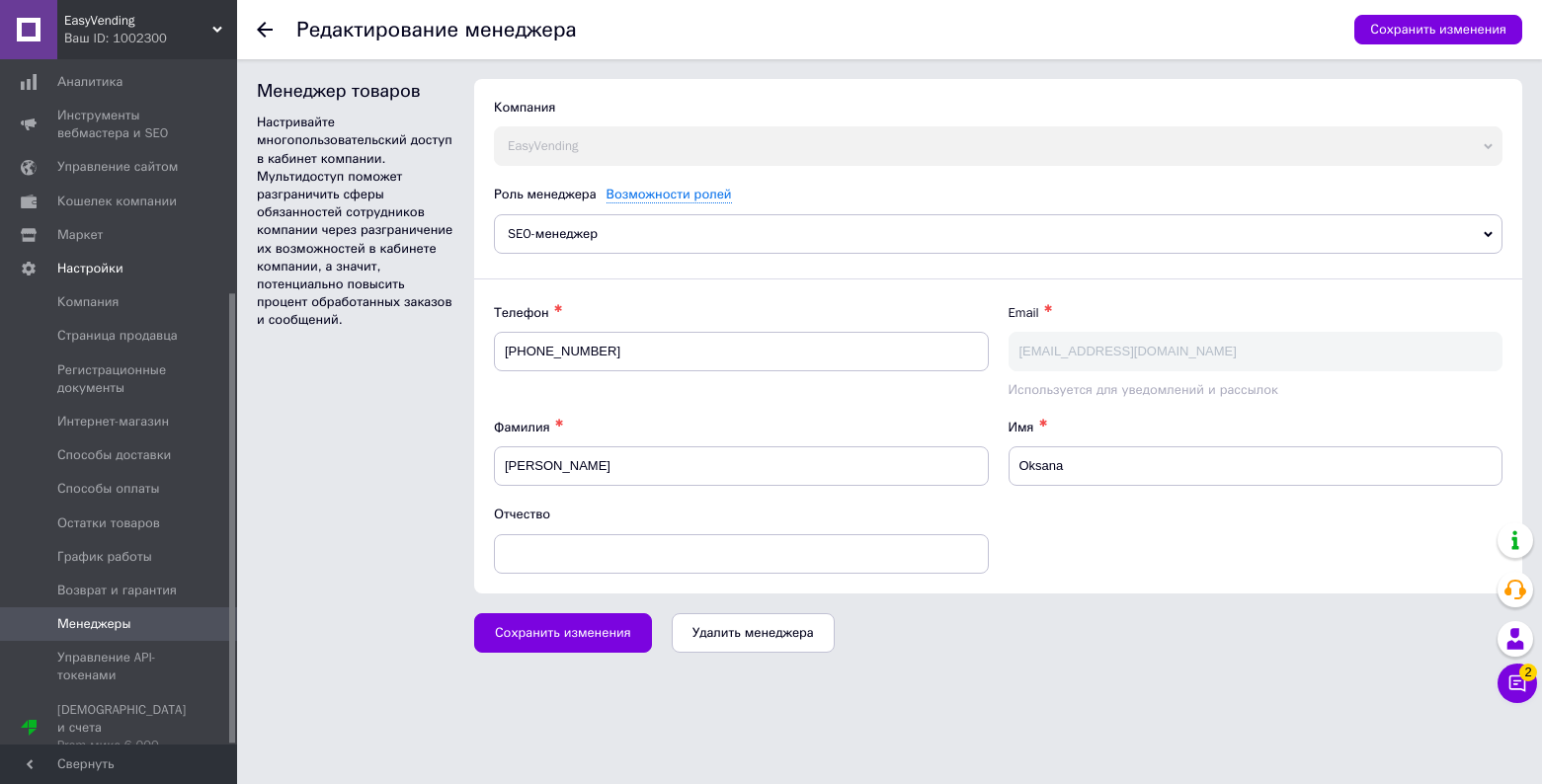 click on "SEO-менеджер" at bounding box center (998, 234) 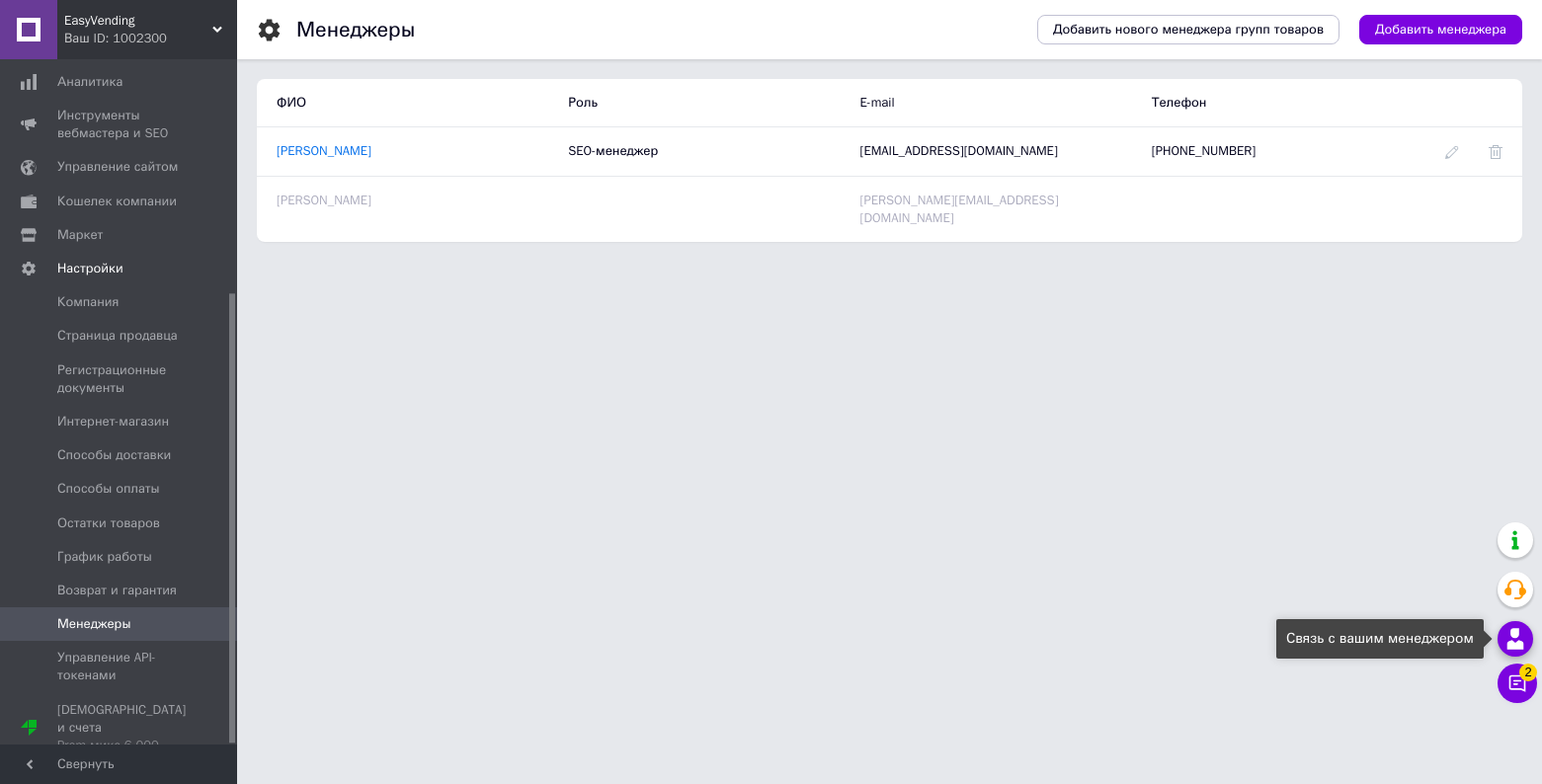 click 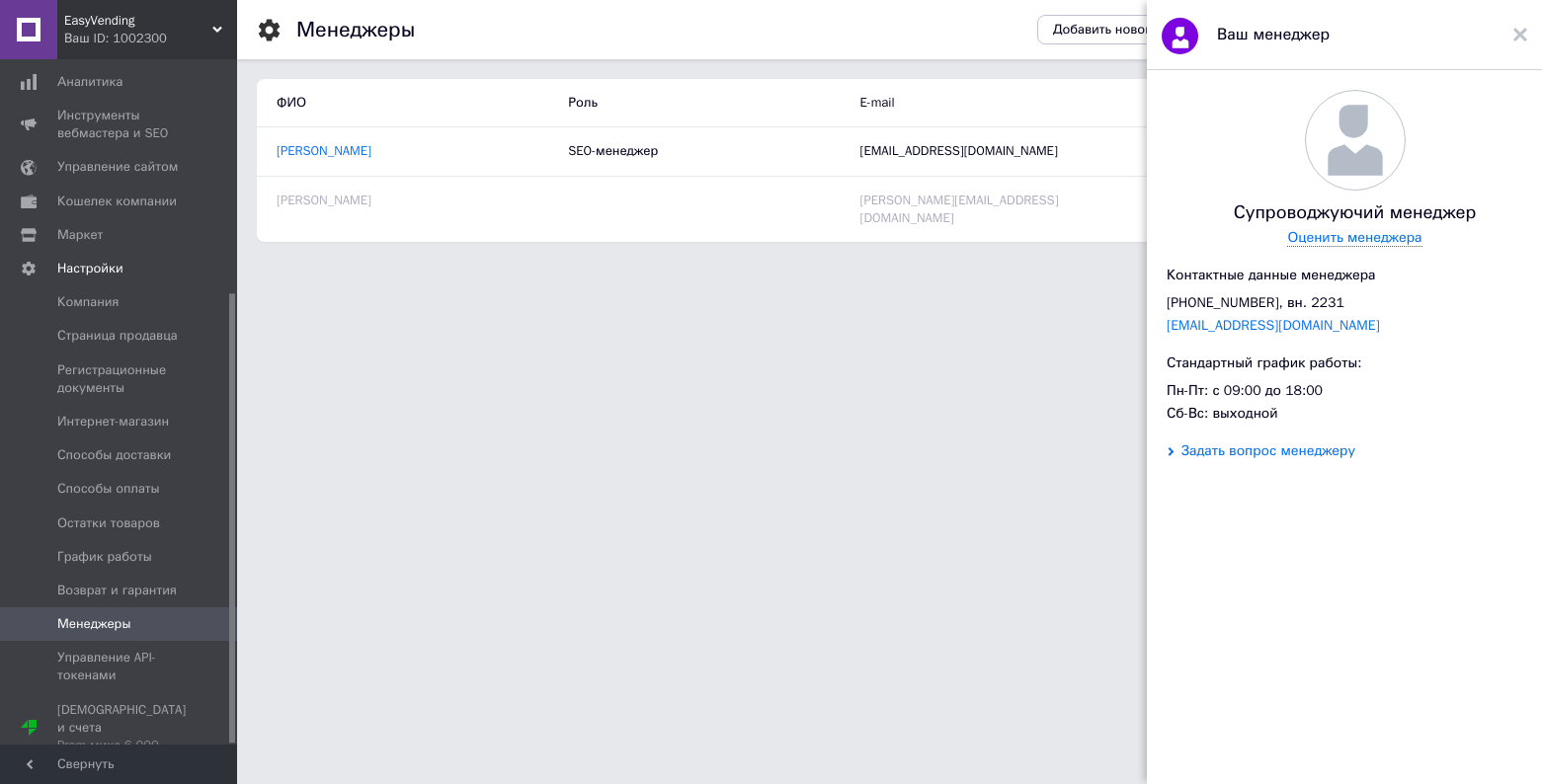 click on "Задать вопрос менеджеру" at bounding box center [1268, 451] 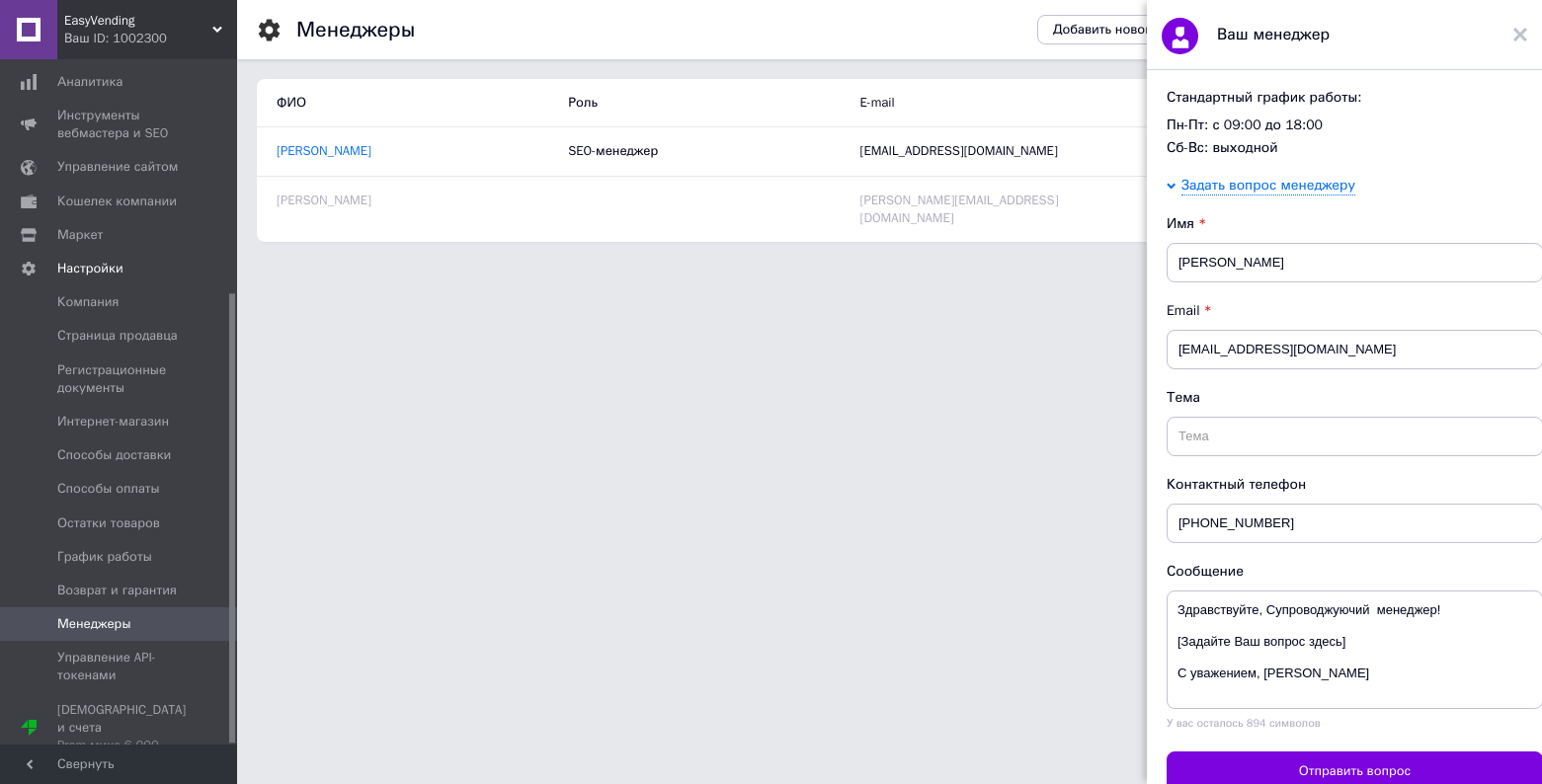 scroll, scrollTop: 305, scrollLeft: 0, axis: vertical 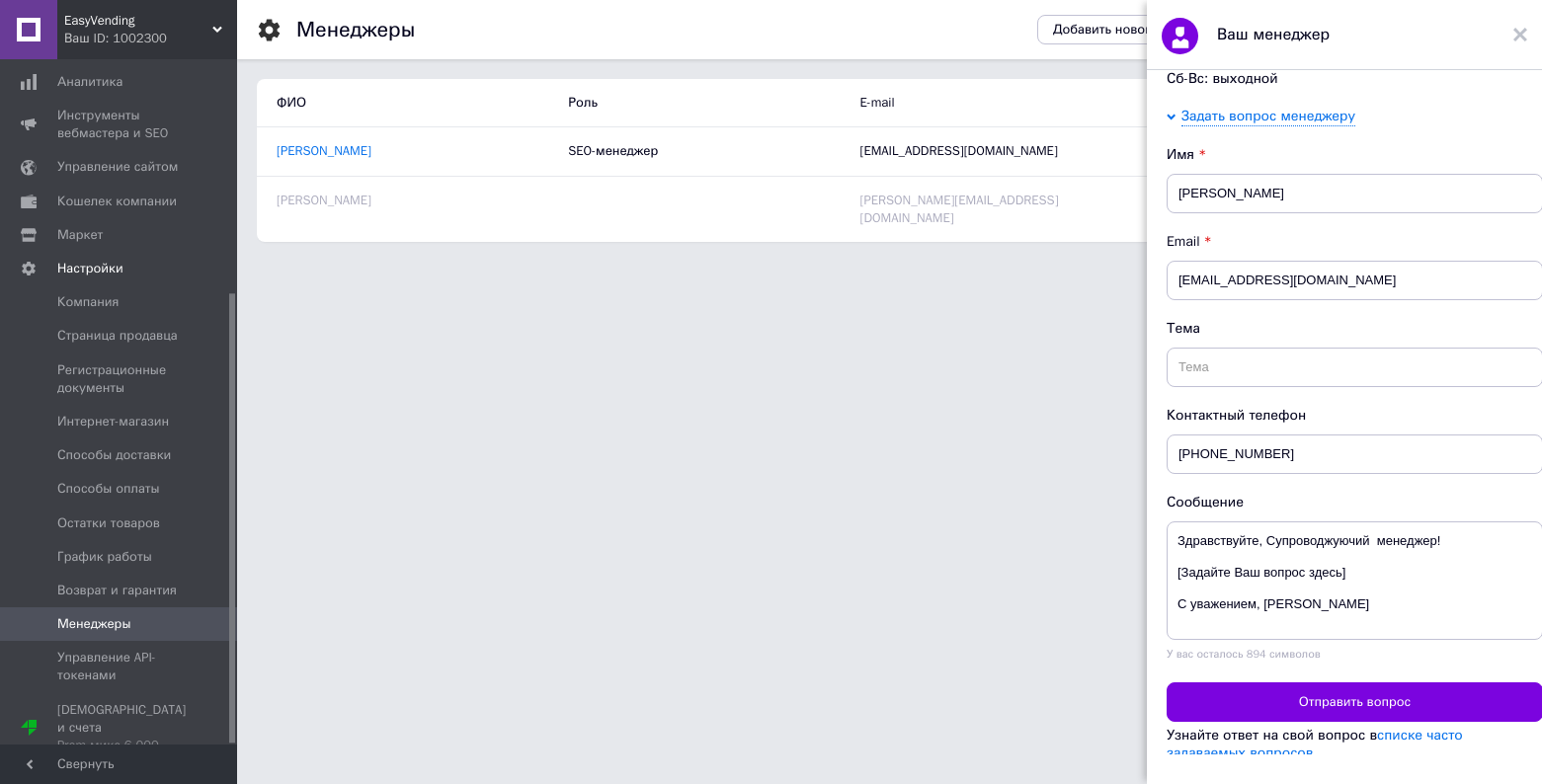 click on "Ваш ID: 1002300" at bounding box center [150, 39] 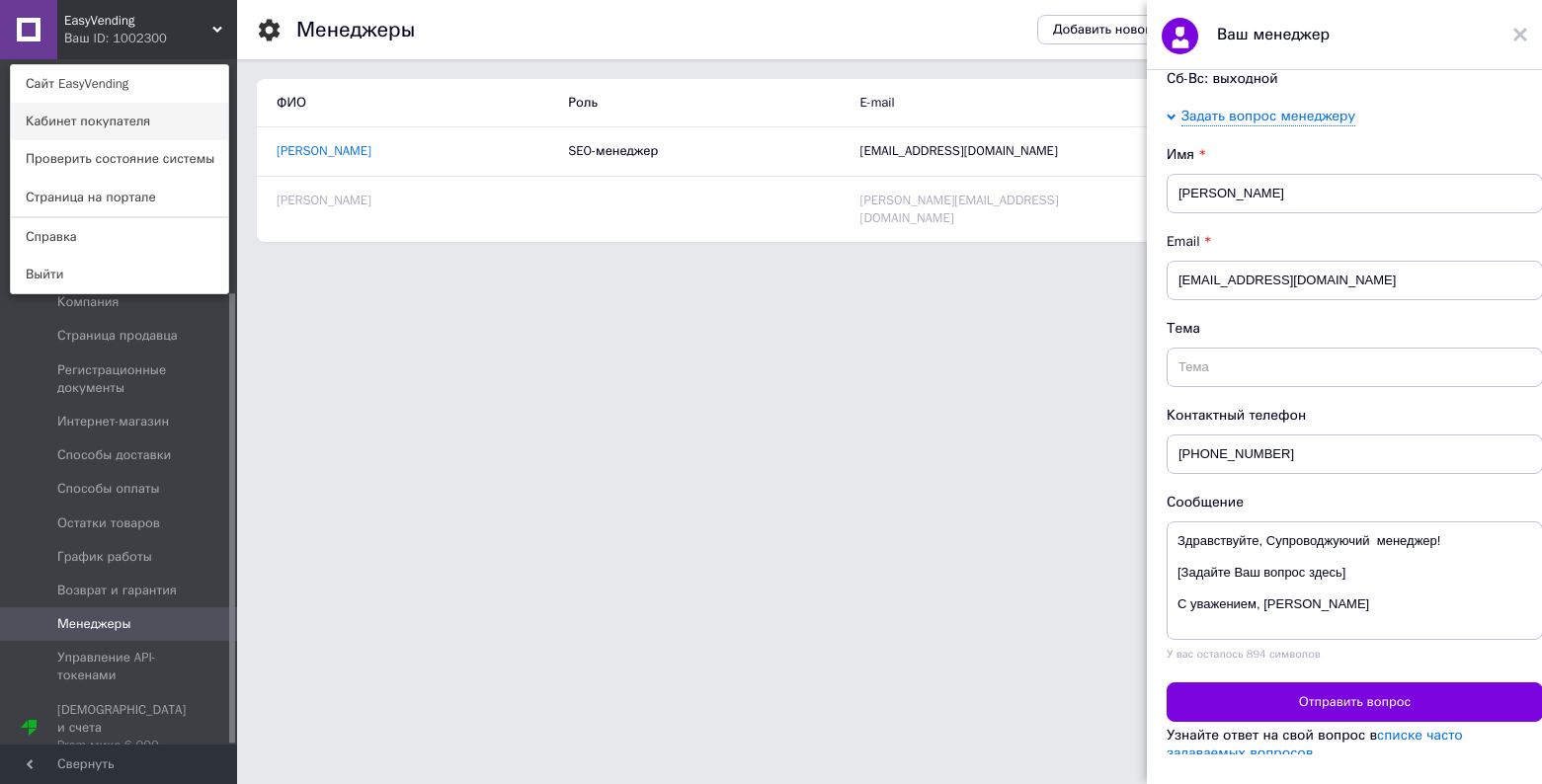 click on "Кабинет покупателя" at bounding box center [120, 121] 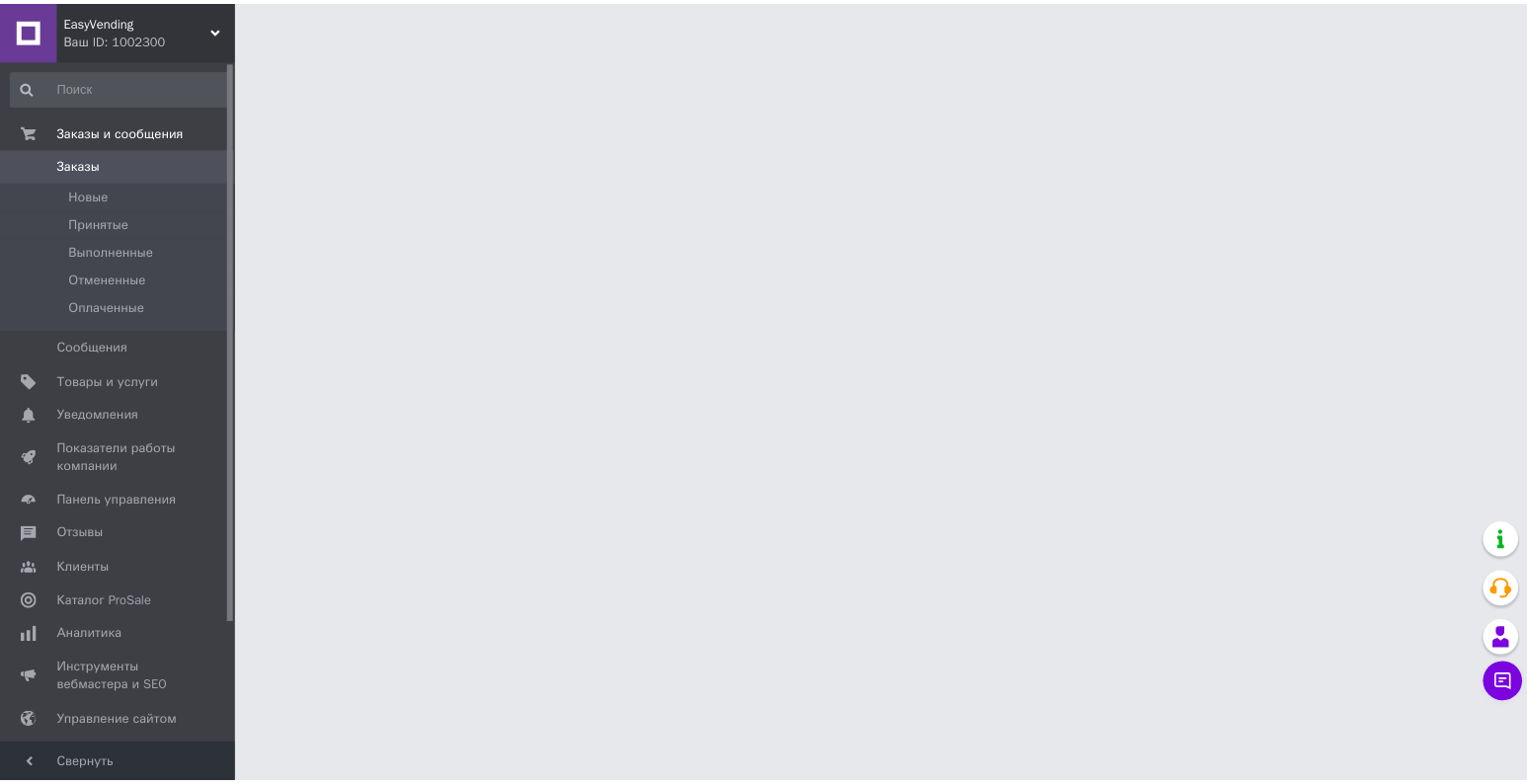 scroll, scrollTop: 0, scrollLeft: 0, axis: both 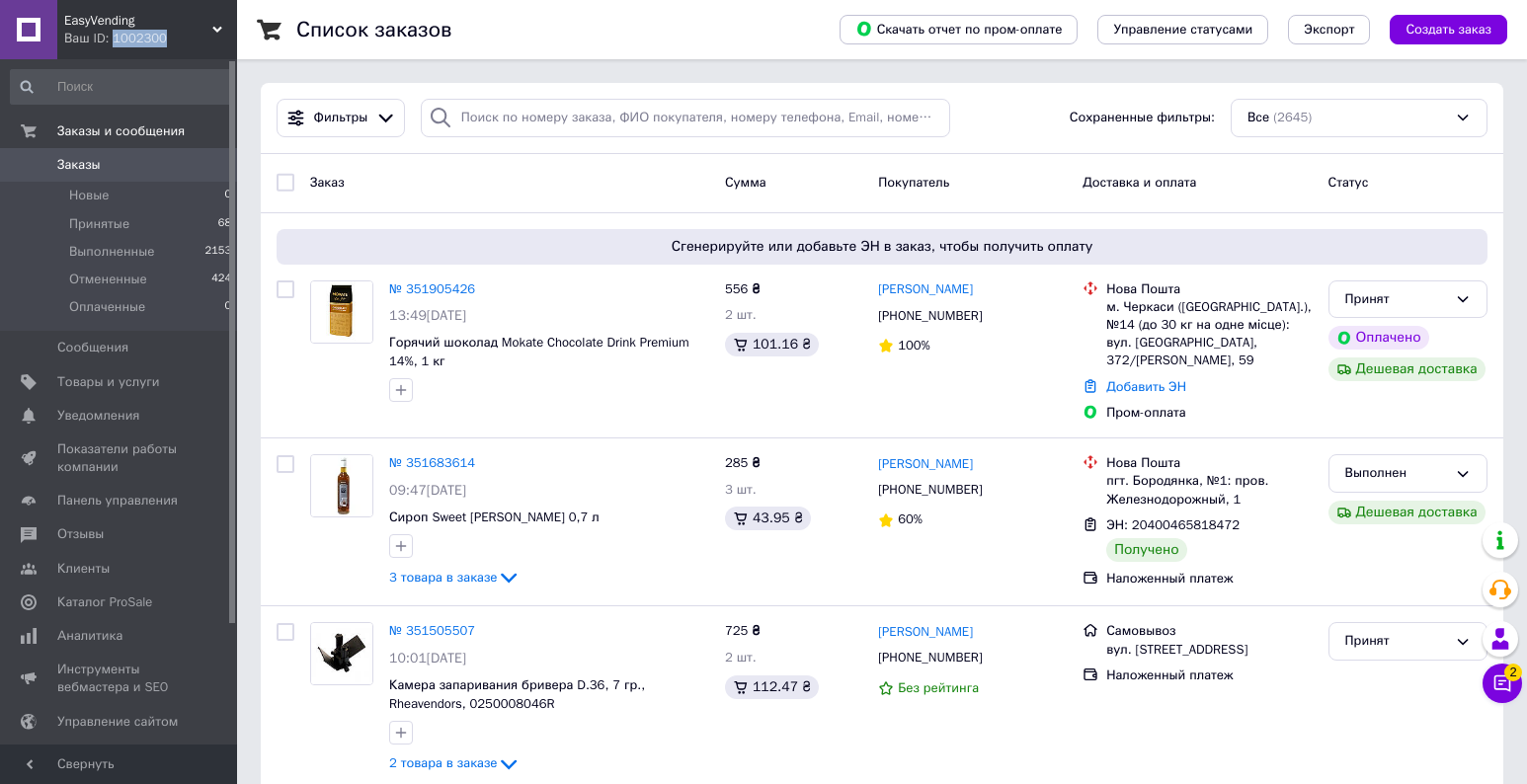 drag, startPoint x: 115, startPoint y: 37, endPoint x: 168, endPoint y: 40, distance: 53.084838 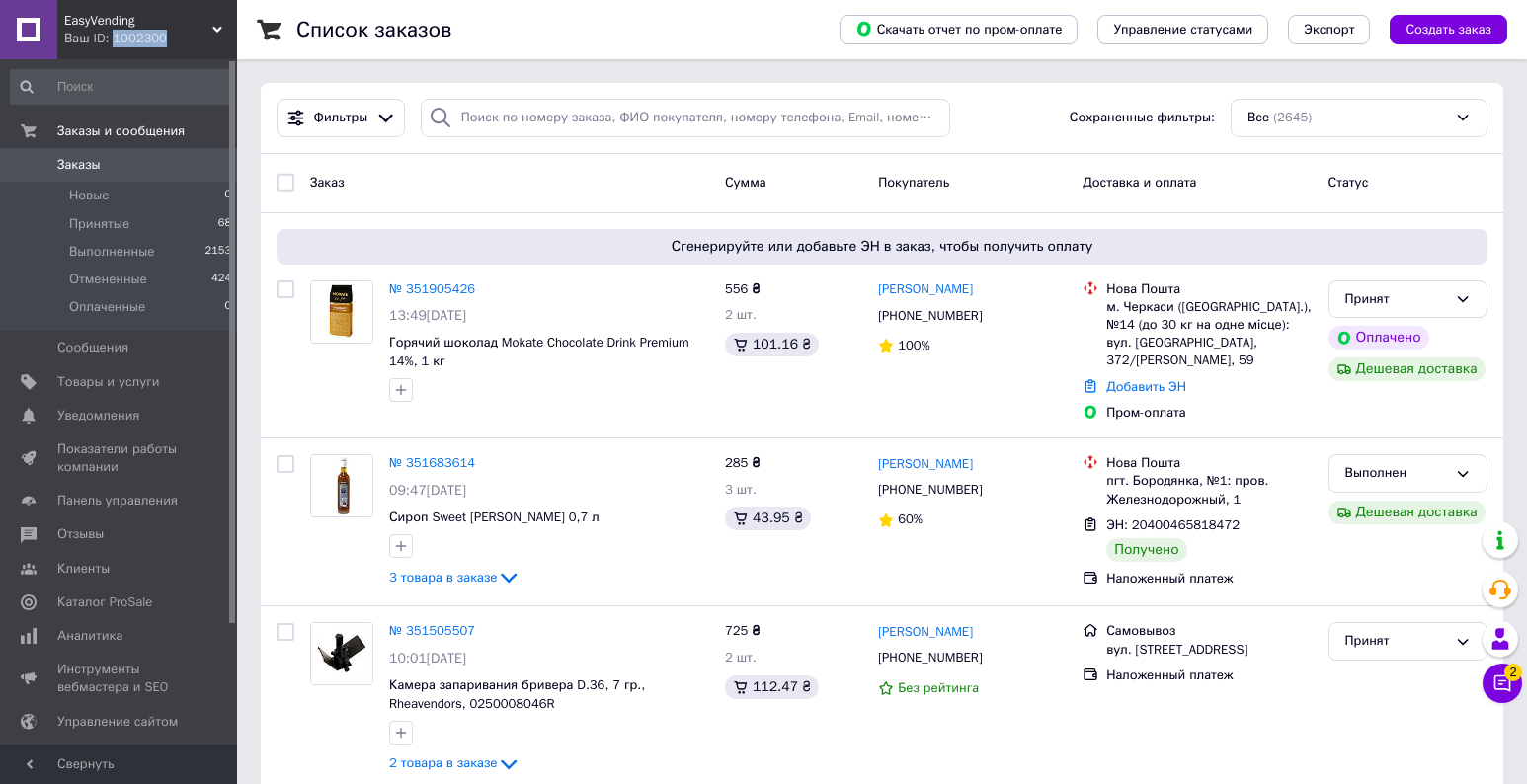 click on "Ваш ID: 1002300" at bounding box center [150, 39] 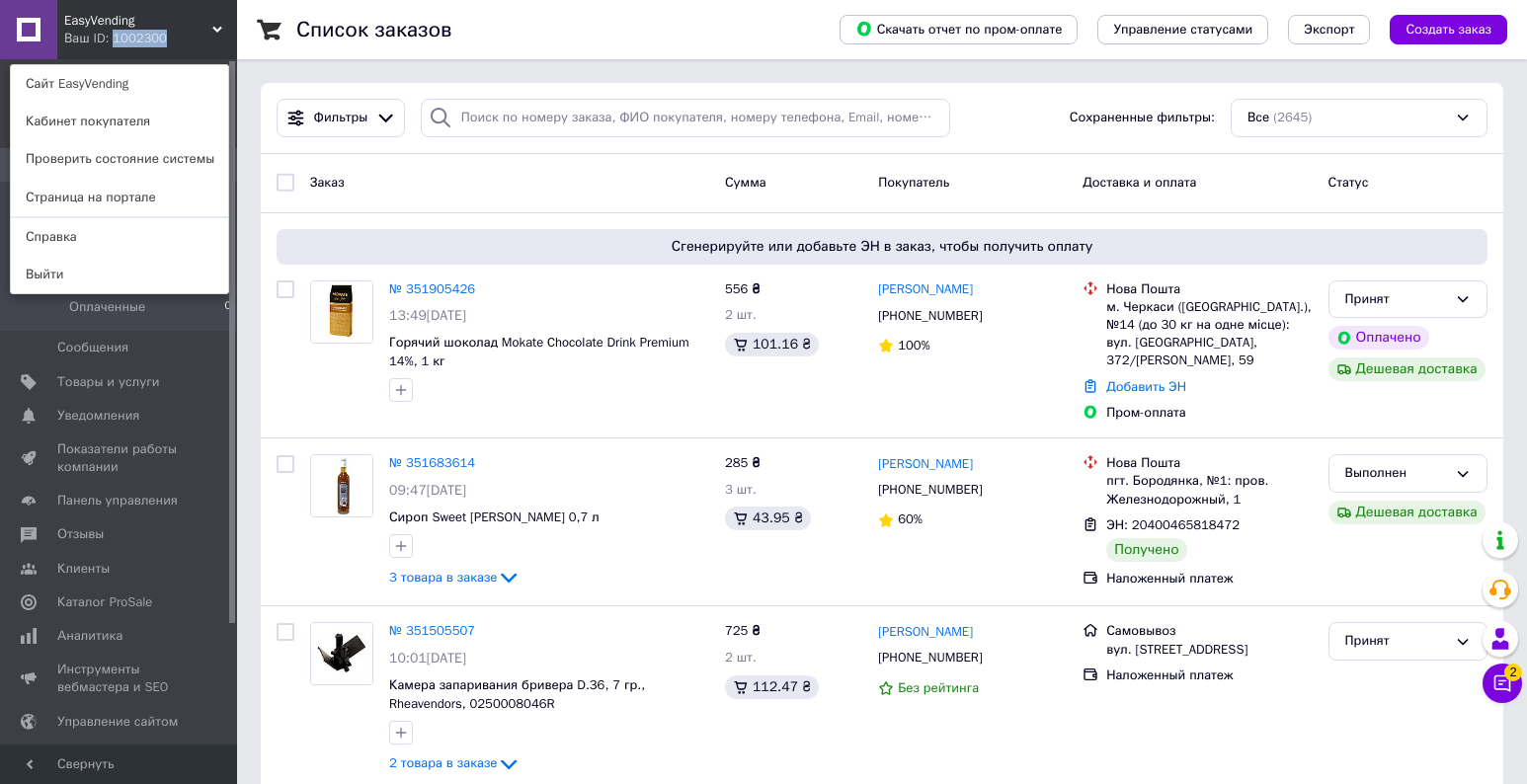 copy on "1002300" 